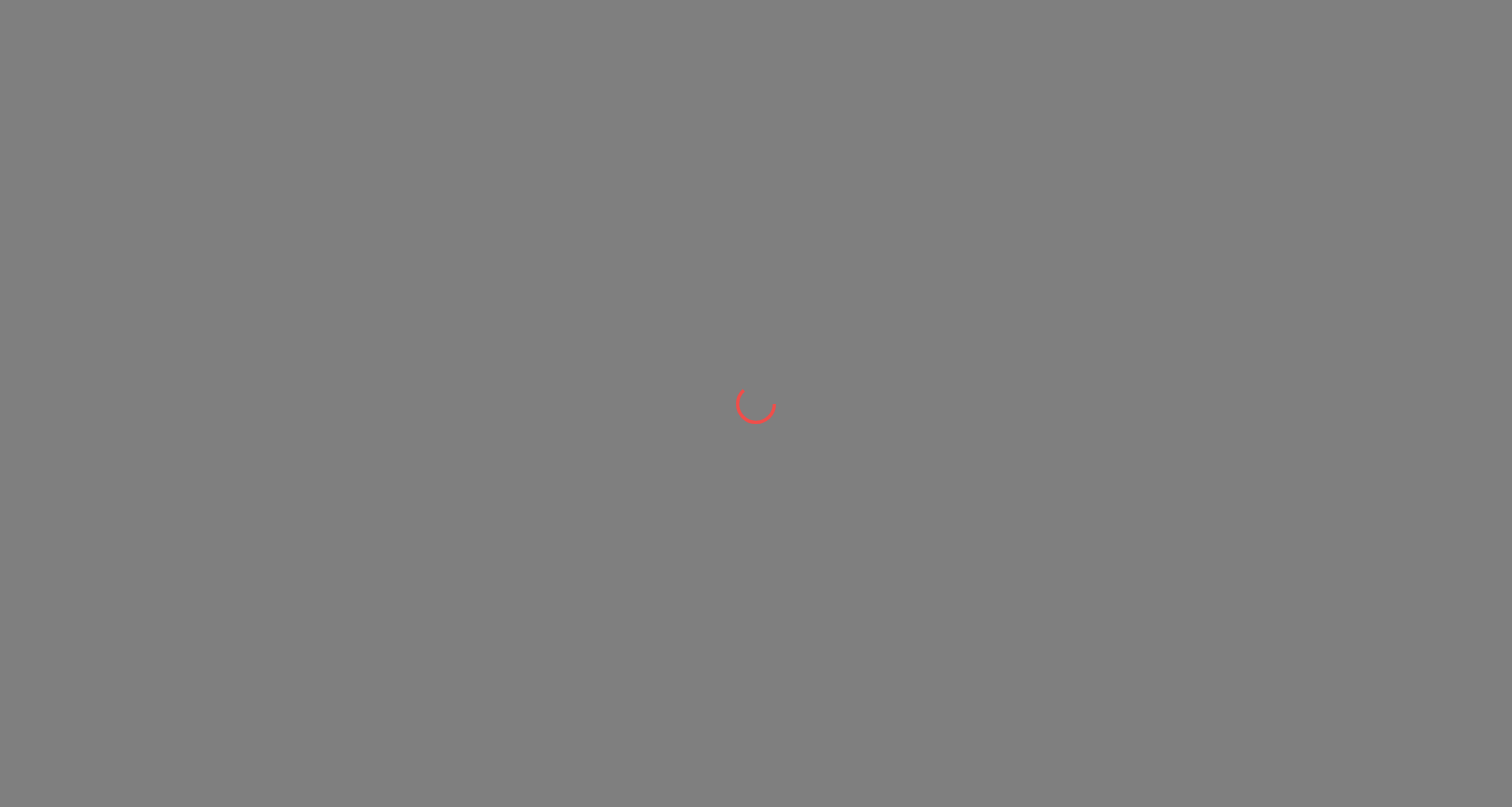 scroll, scrollTop: 0, scrollLeft: 0, axis: both 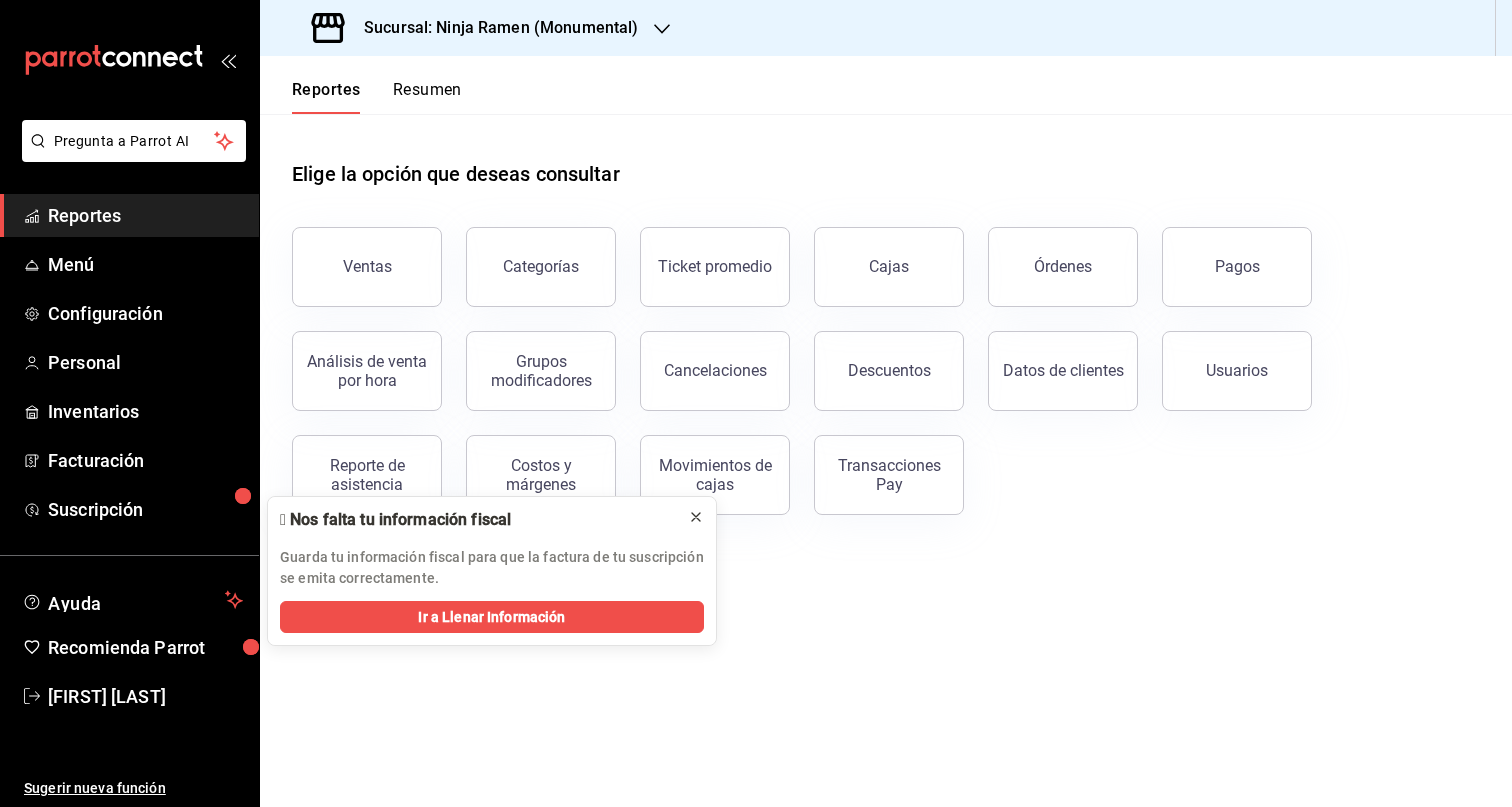 click 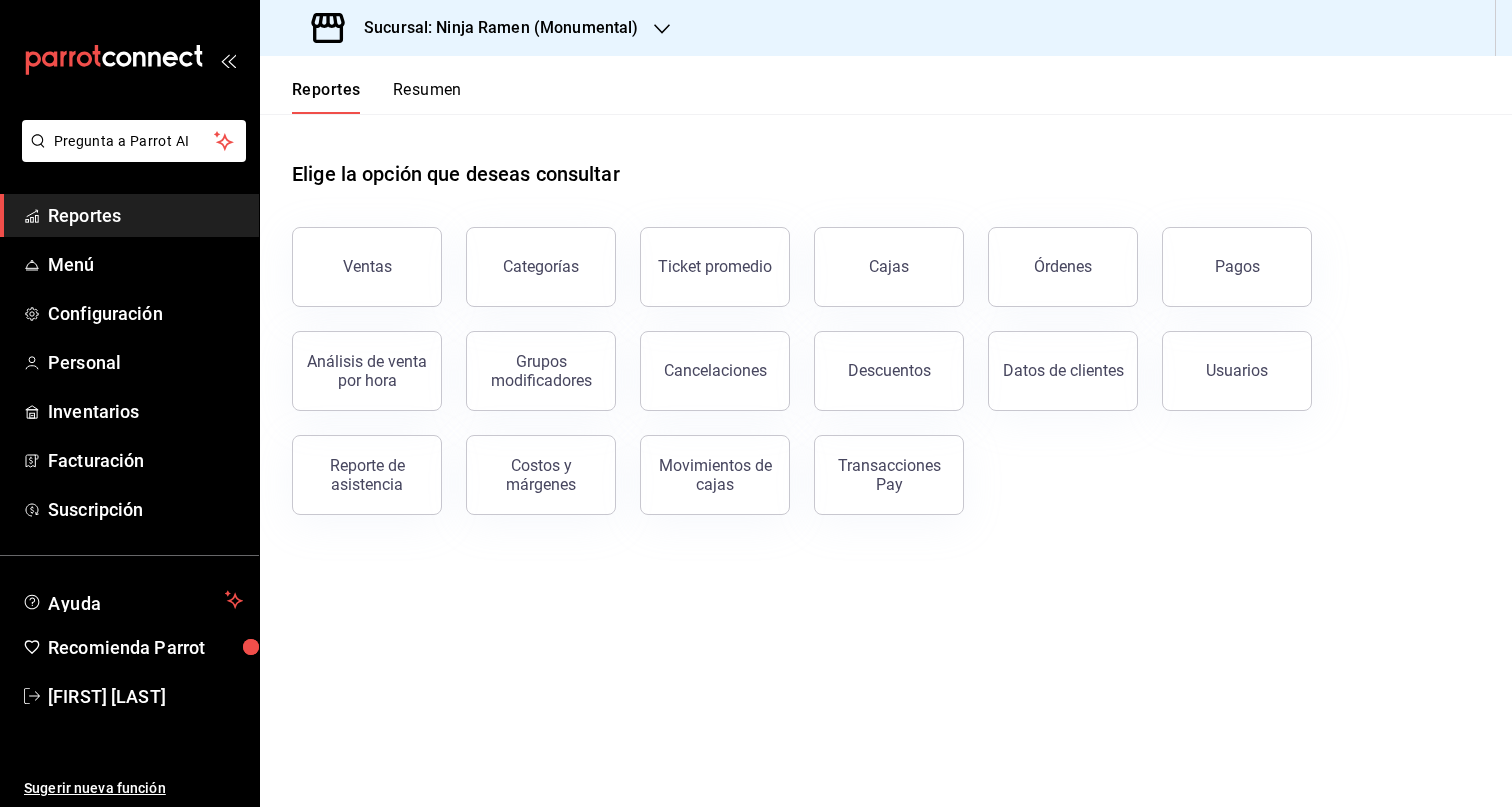 click on "Sucursal: Ninja Ramen (Monumental)" at bounding box center (477, 28) 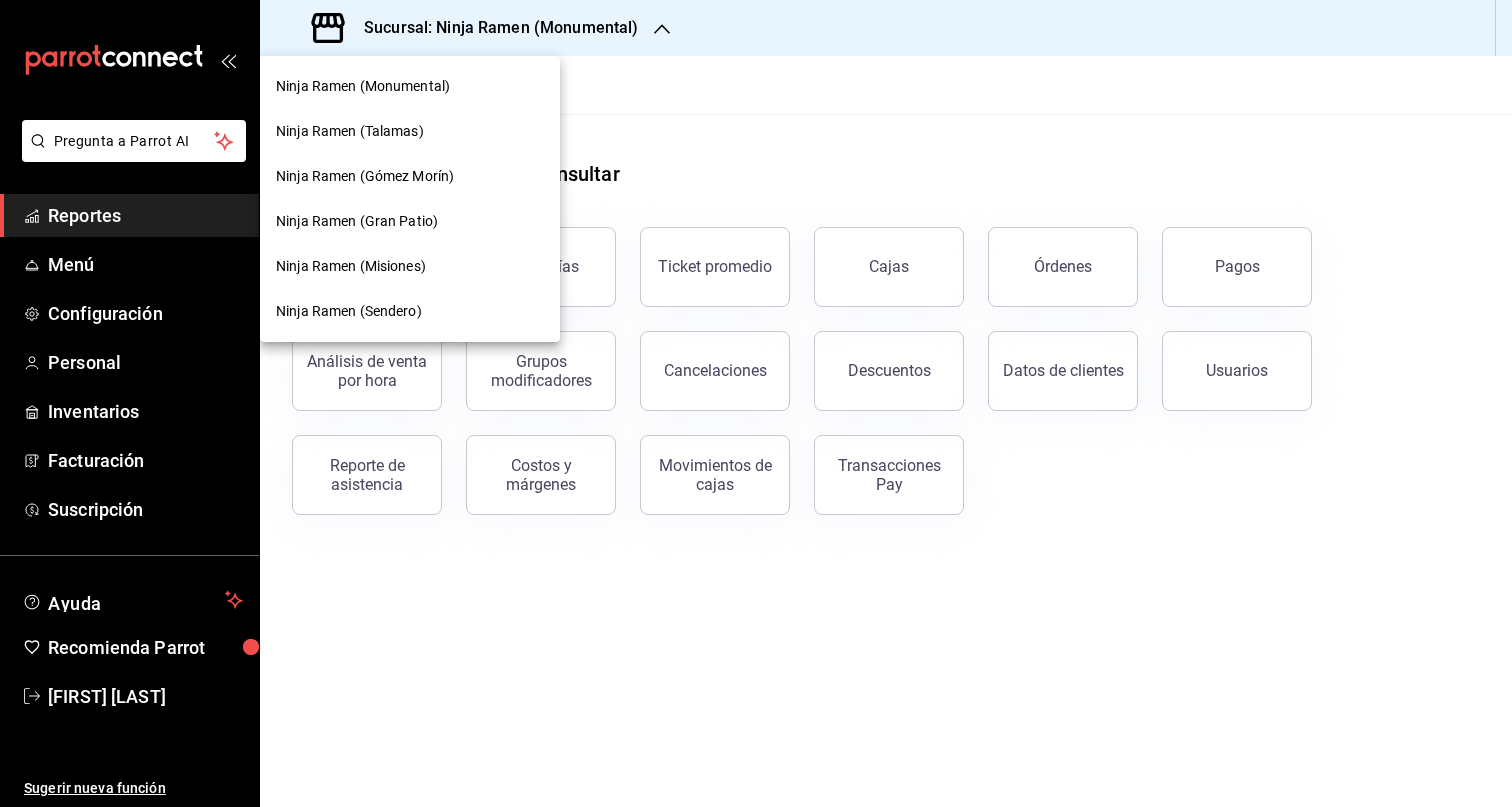 click on "Ninja Ramen (Talamas)" at bounding box center [410, 131] 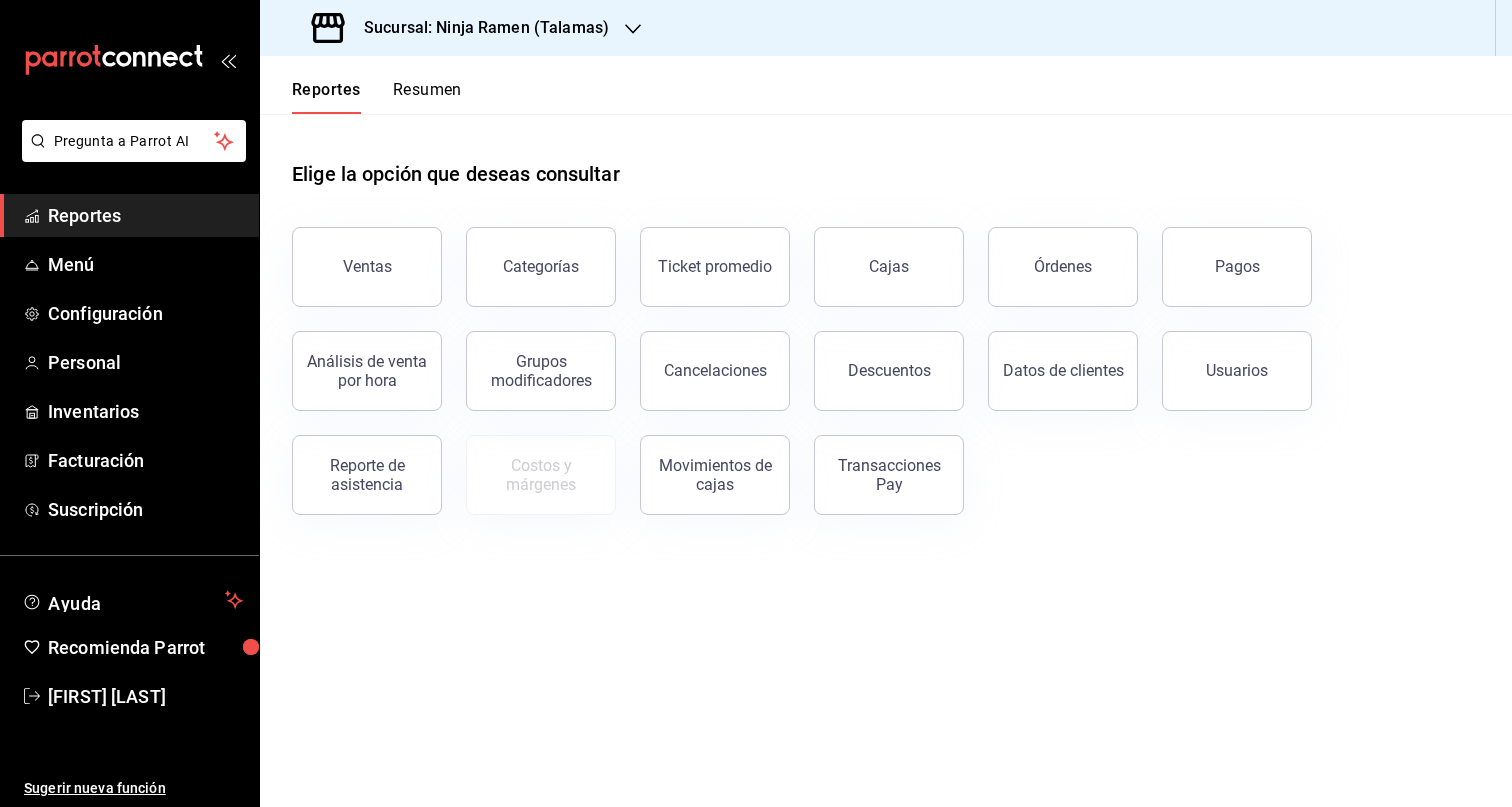 scroll, scrollTop: 0, scrollLeft: 0, axis: both 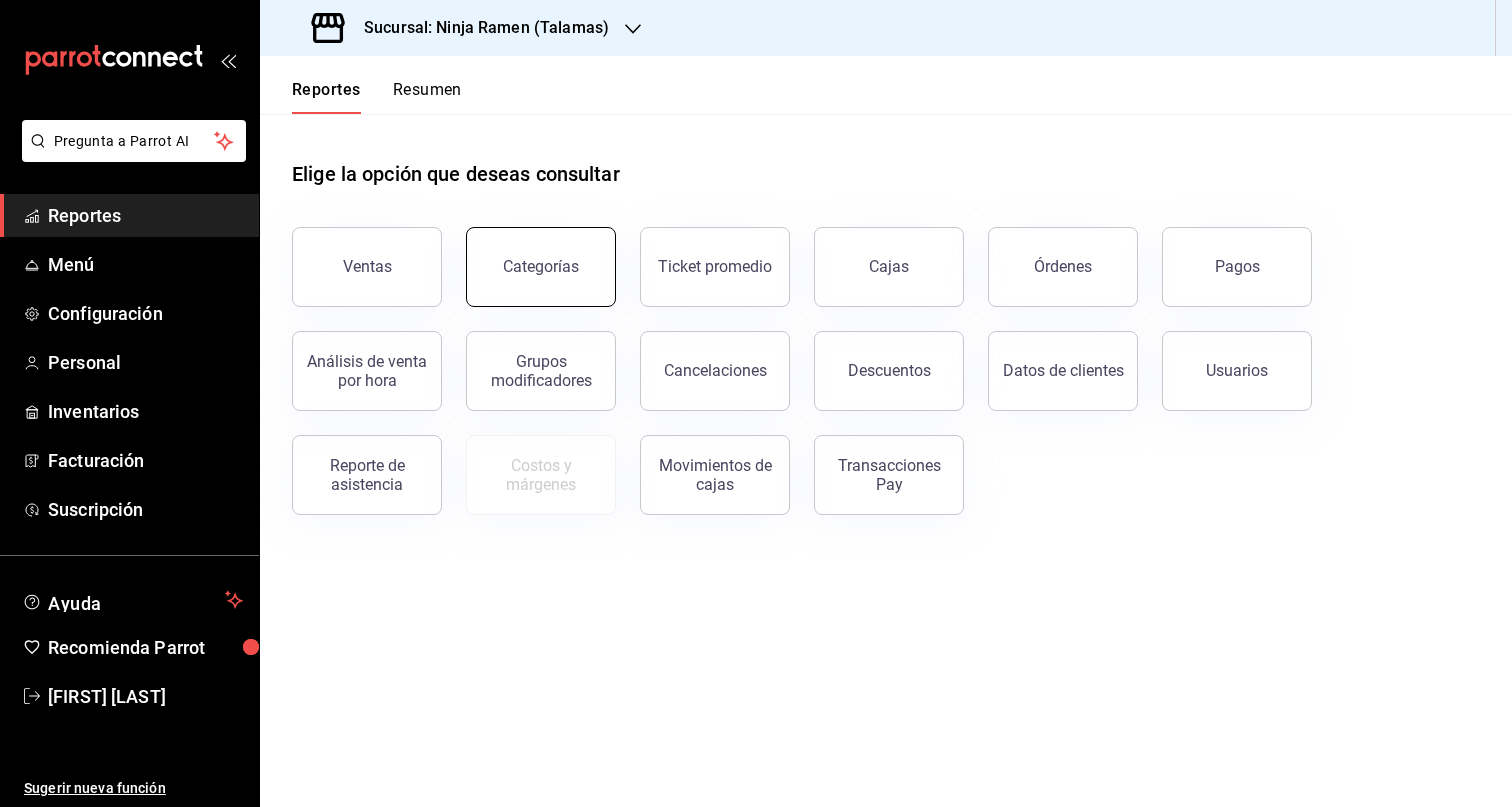 click on "Categorías" at bounding box center (541, 267) 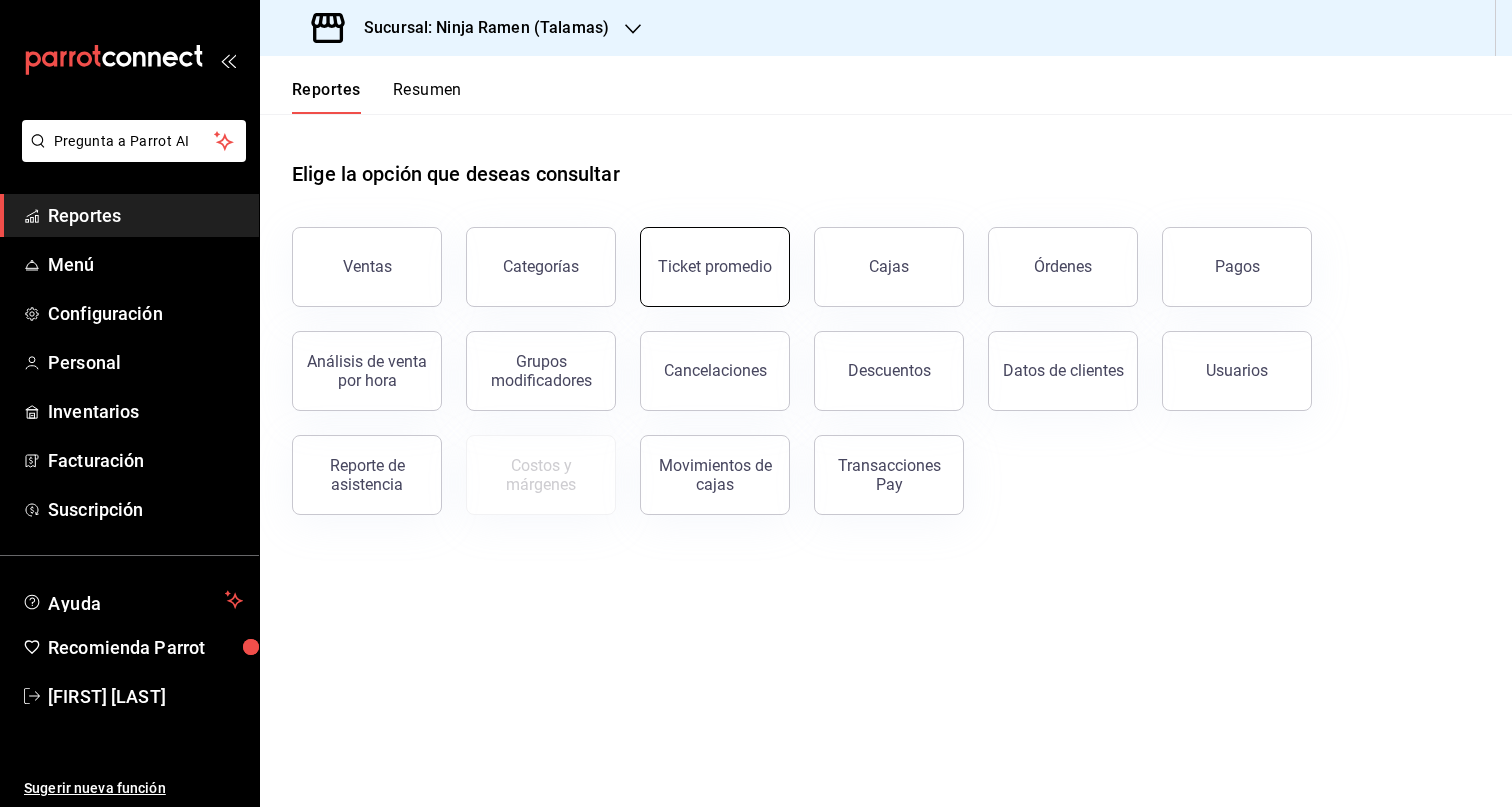 click on "Ticket promedio" at bounding box center (715, 267) 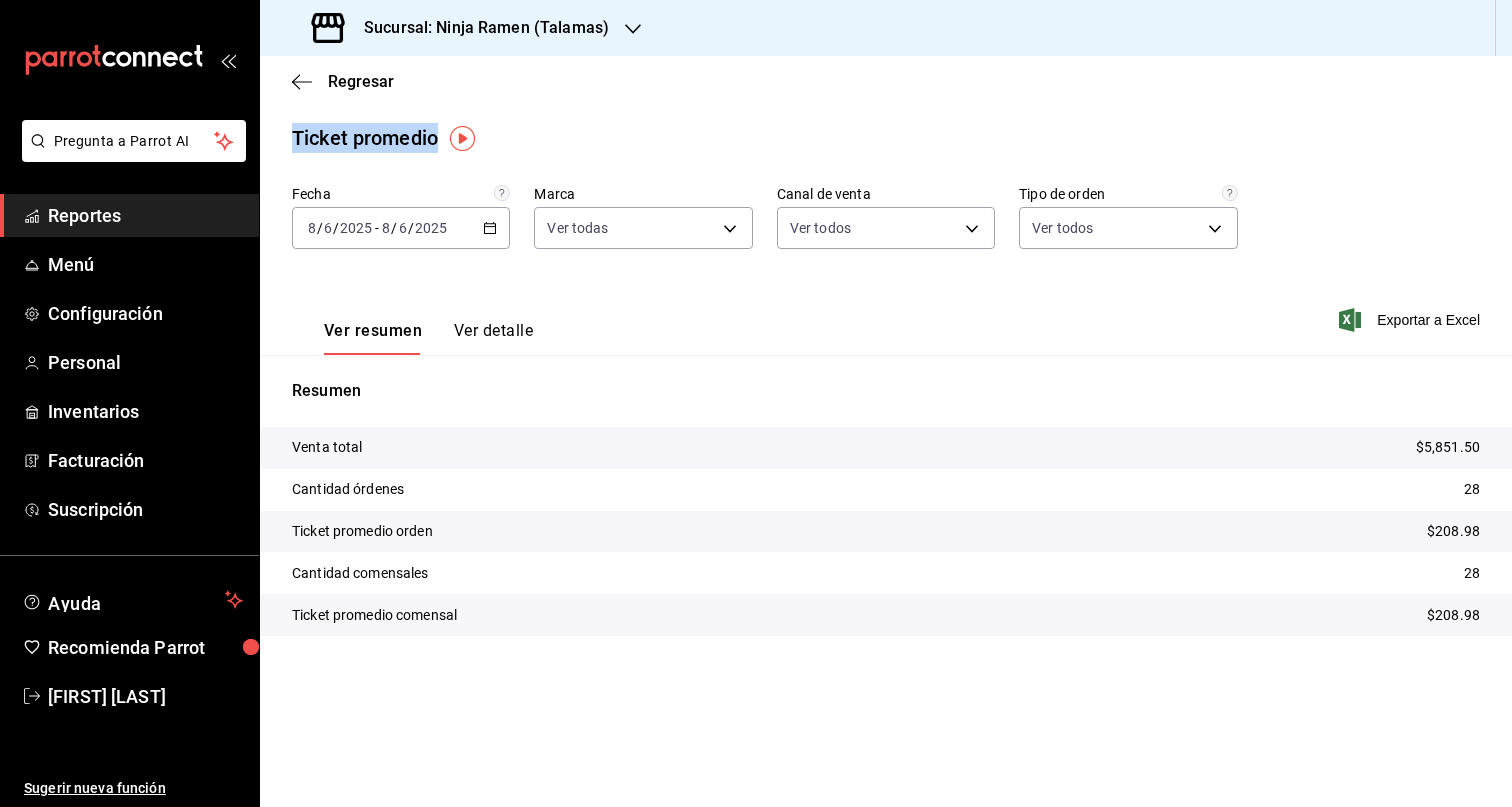 drag, startPoint x: 438, startPoint y: 142, endPoint x: 293, endPoint y: 138, distance: 145.05516 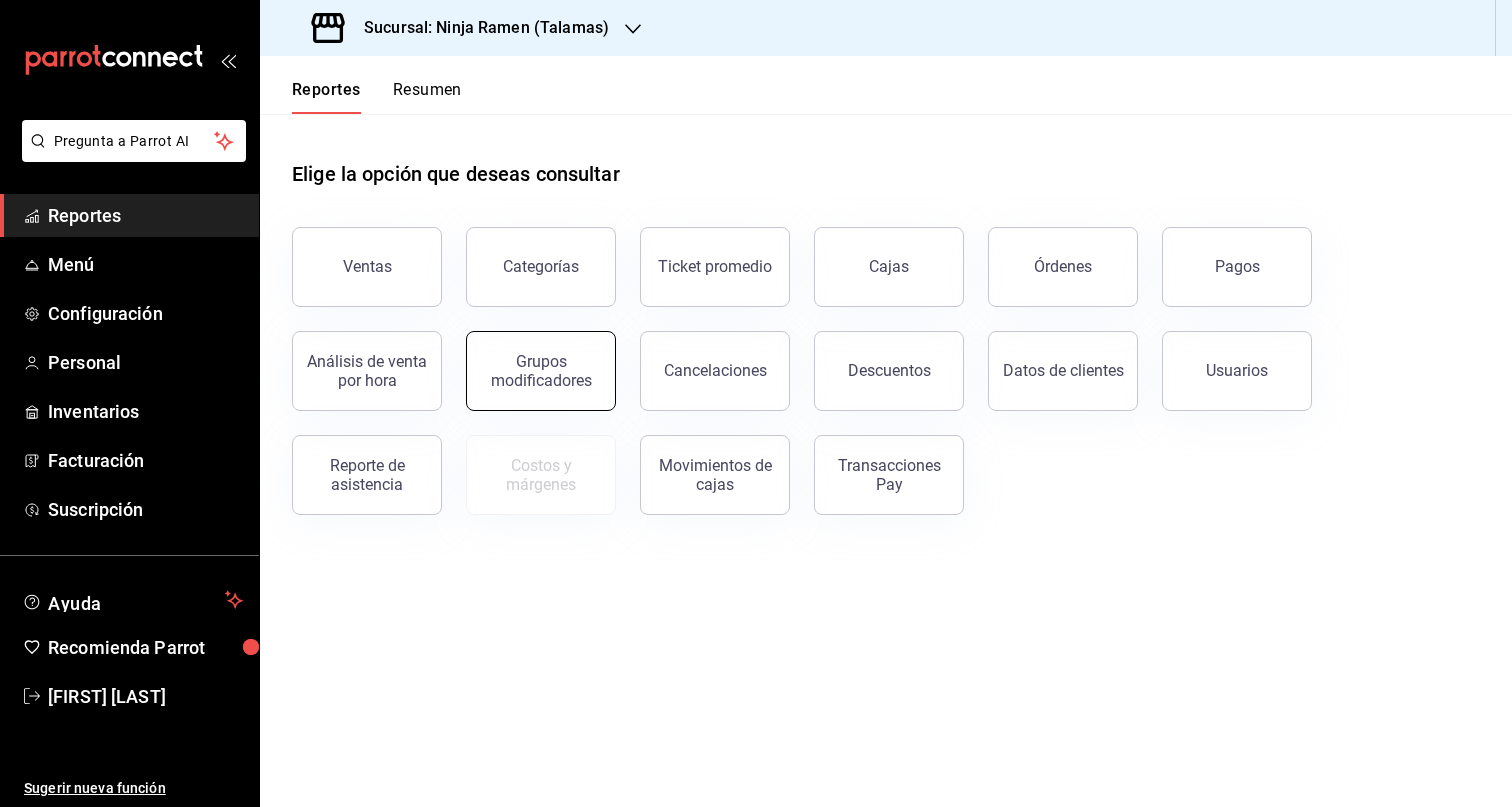 click on "Grupos modificadores" at bounding box center [541, 371] 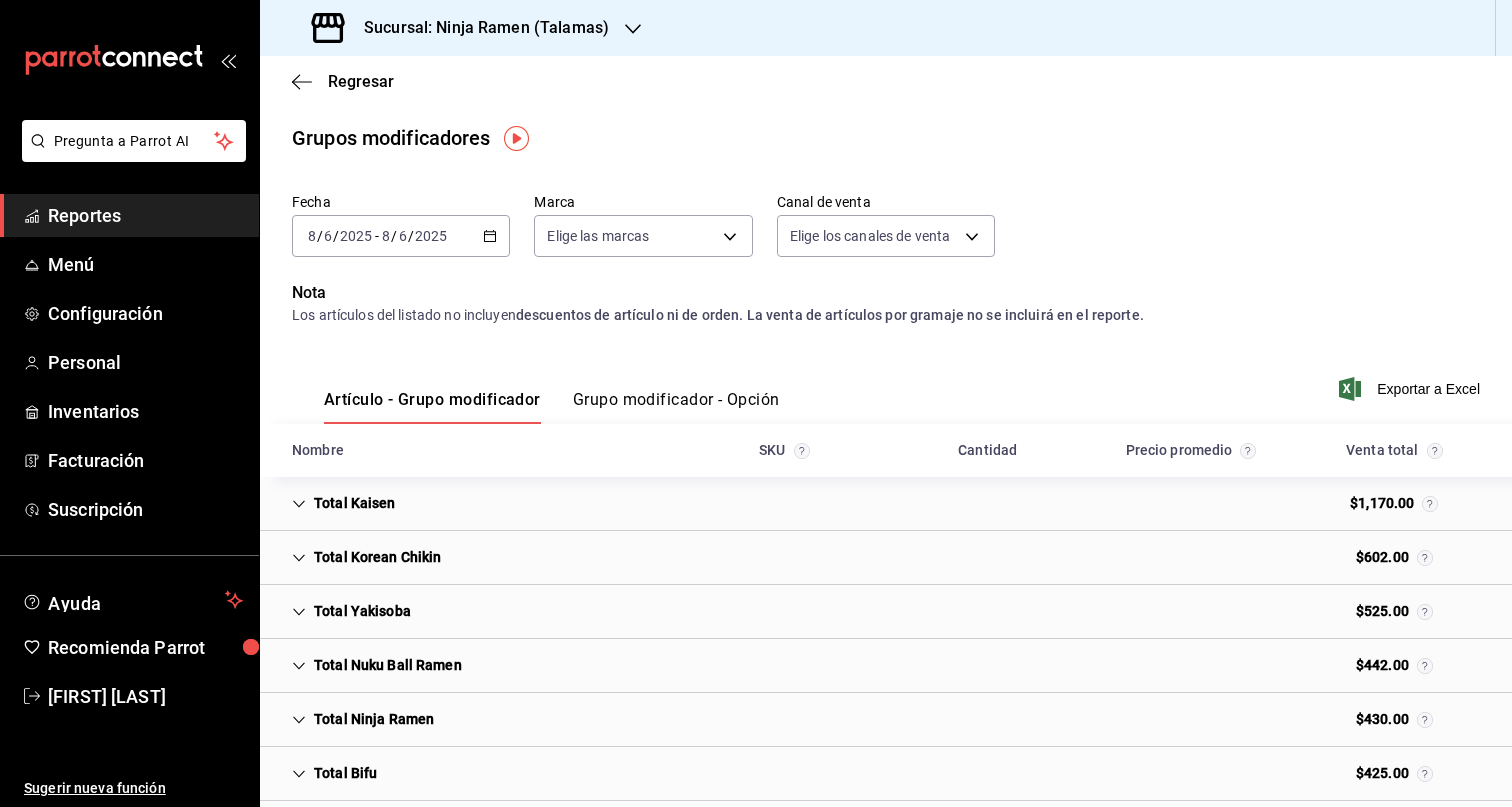 scroll, scrollTop: 0, scrollLeft: 0, axis: both 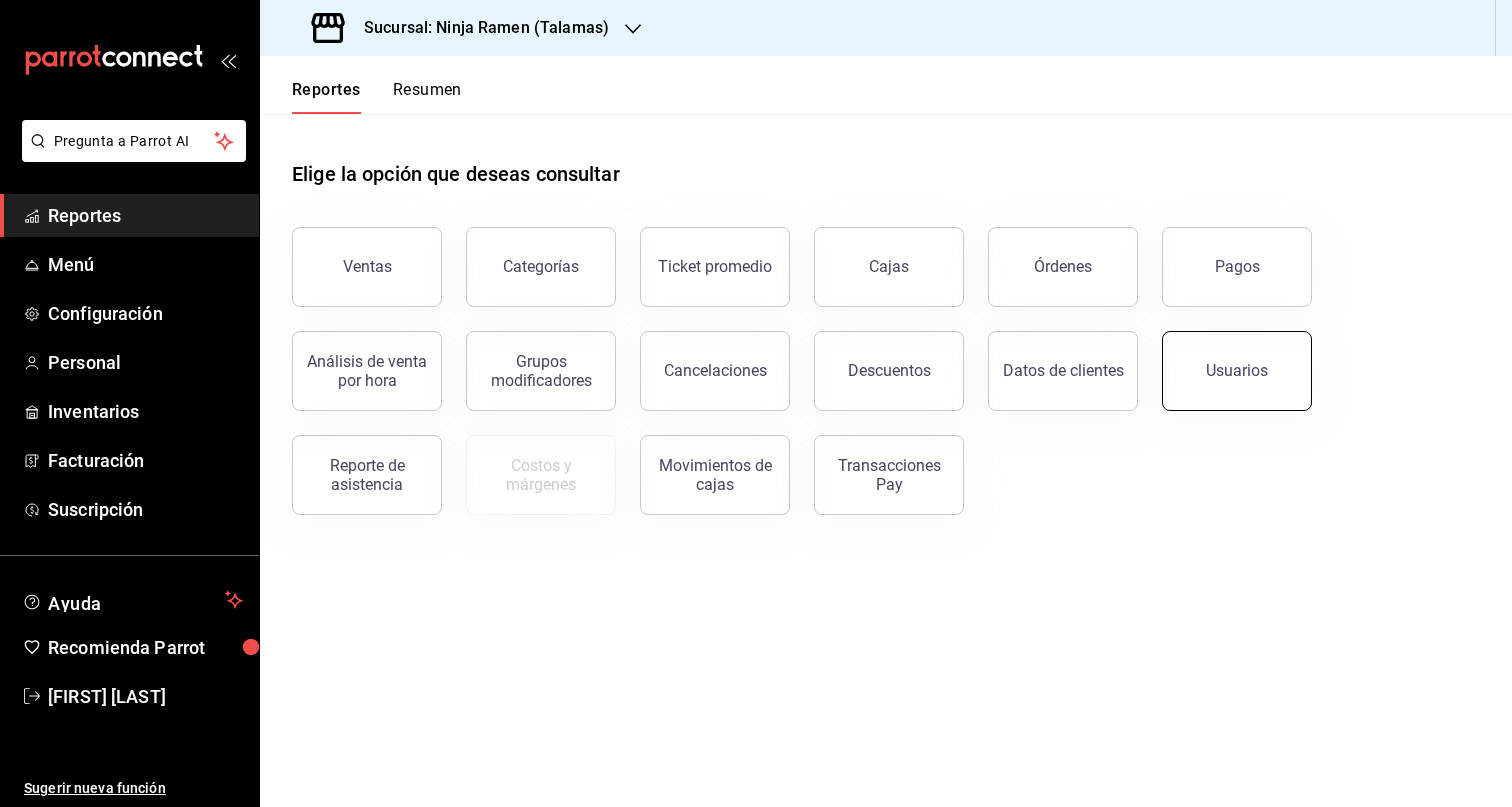 click on "Usuarios" at bounding box center [1237, 371] 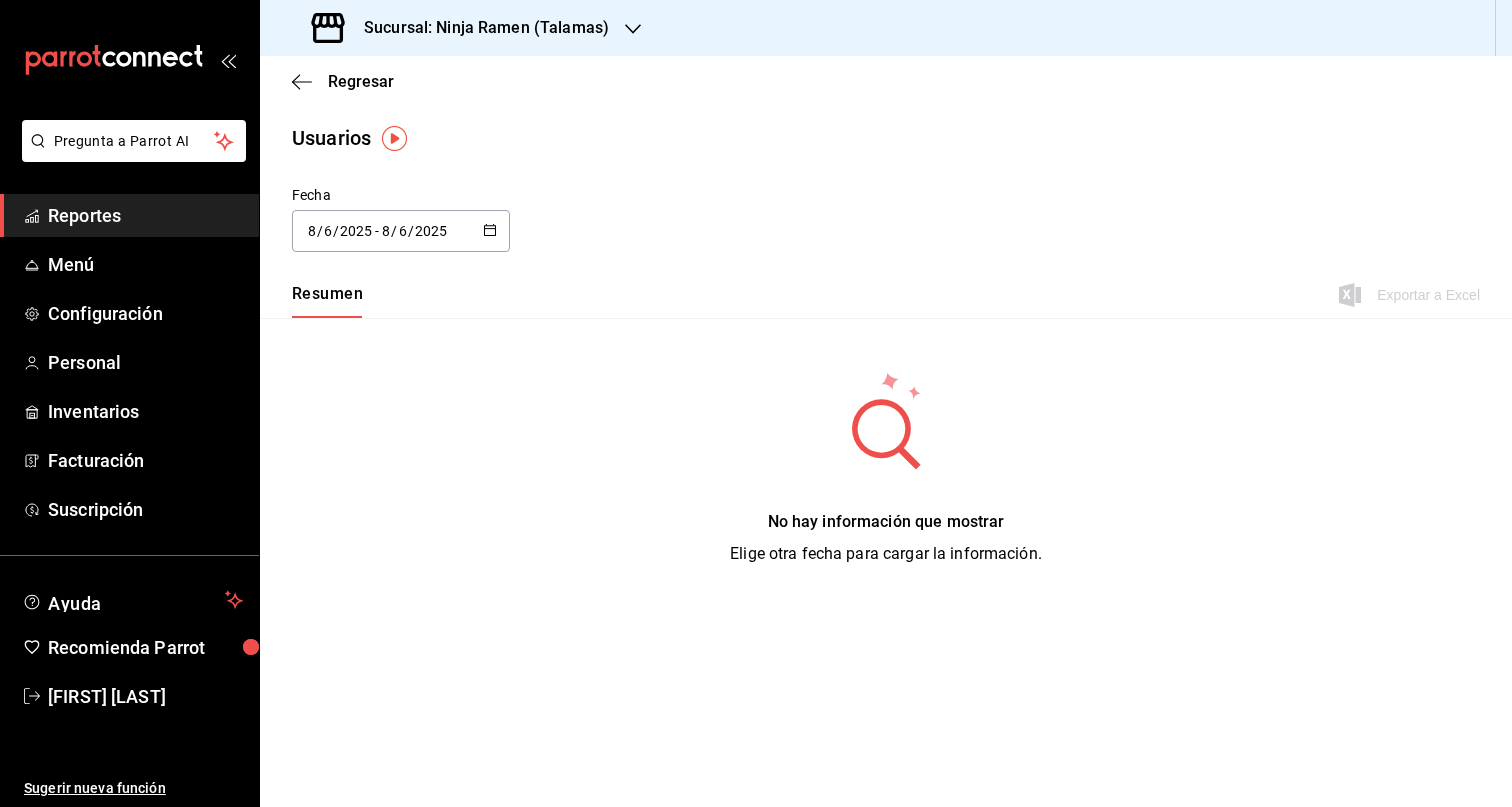 click on "Resumen" at bounding box center (327, 301) 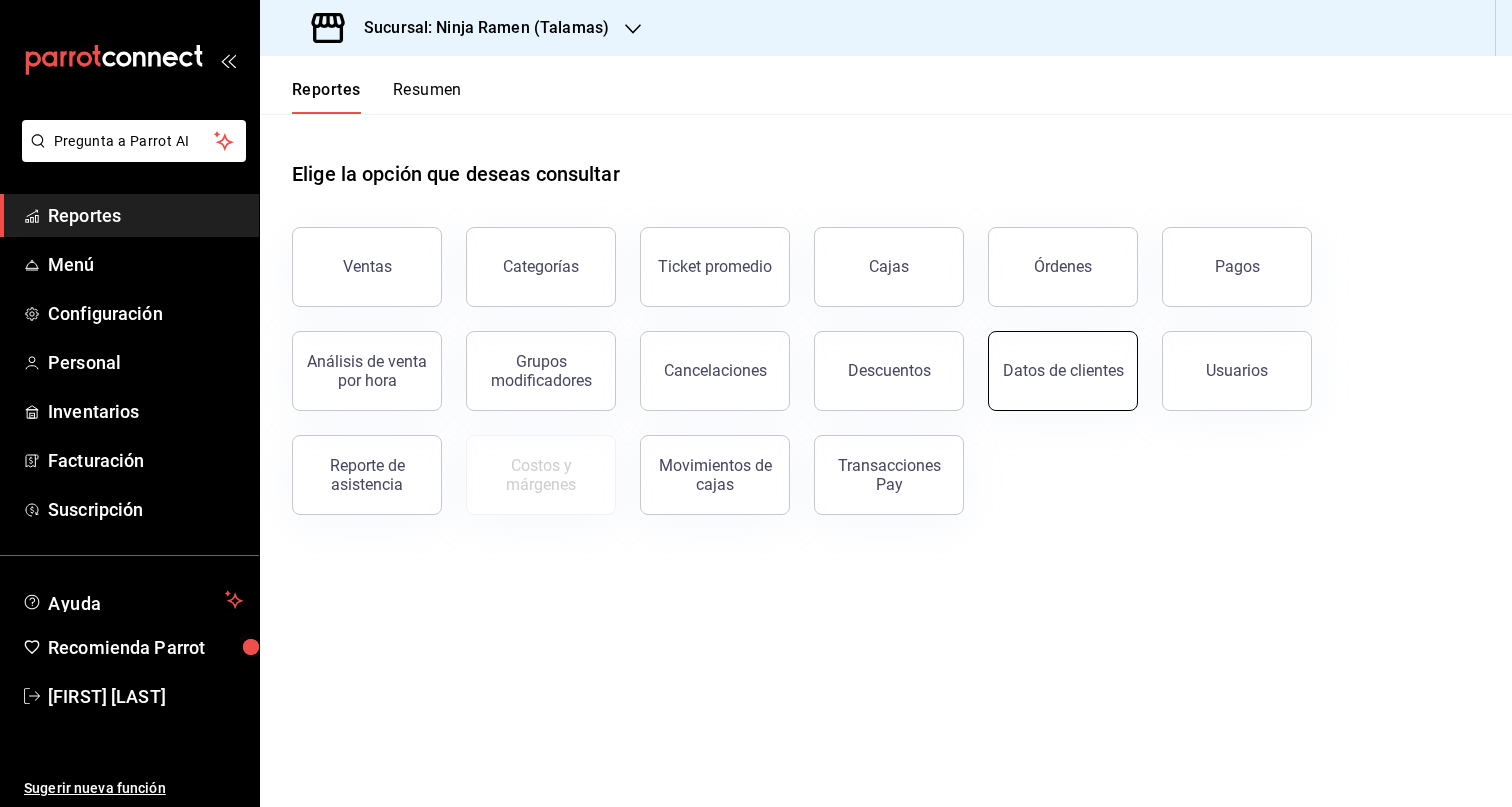 click on "Datos de clientes" at bounding box center (1063, 371) 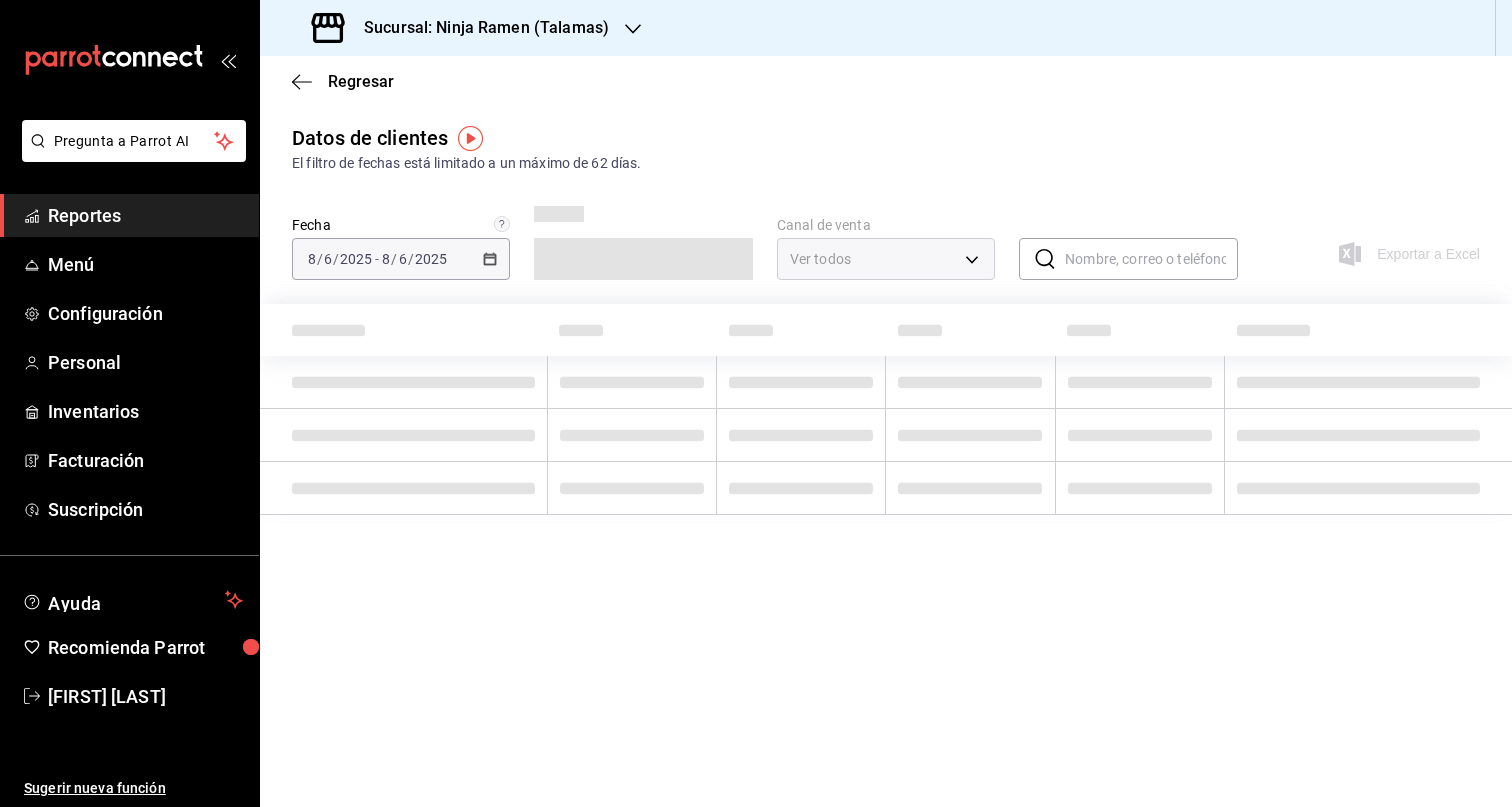type on "PARROT,DIDI_FOOD,ONLINE" 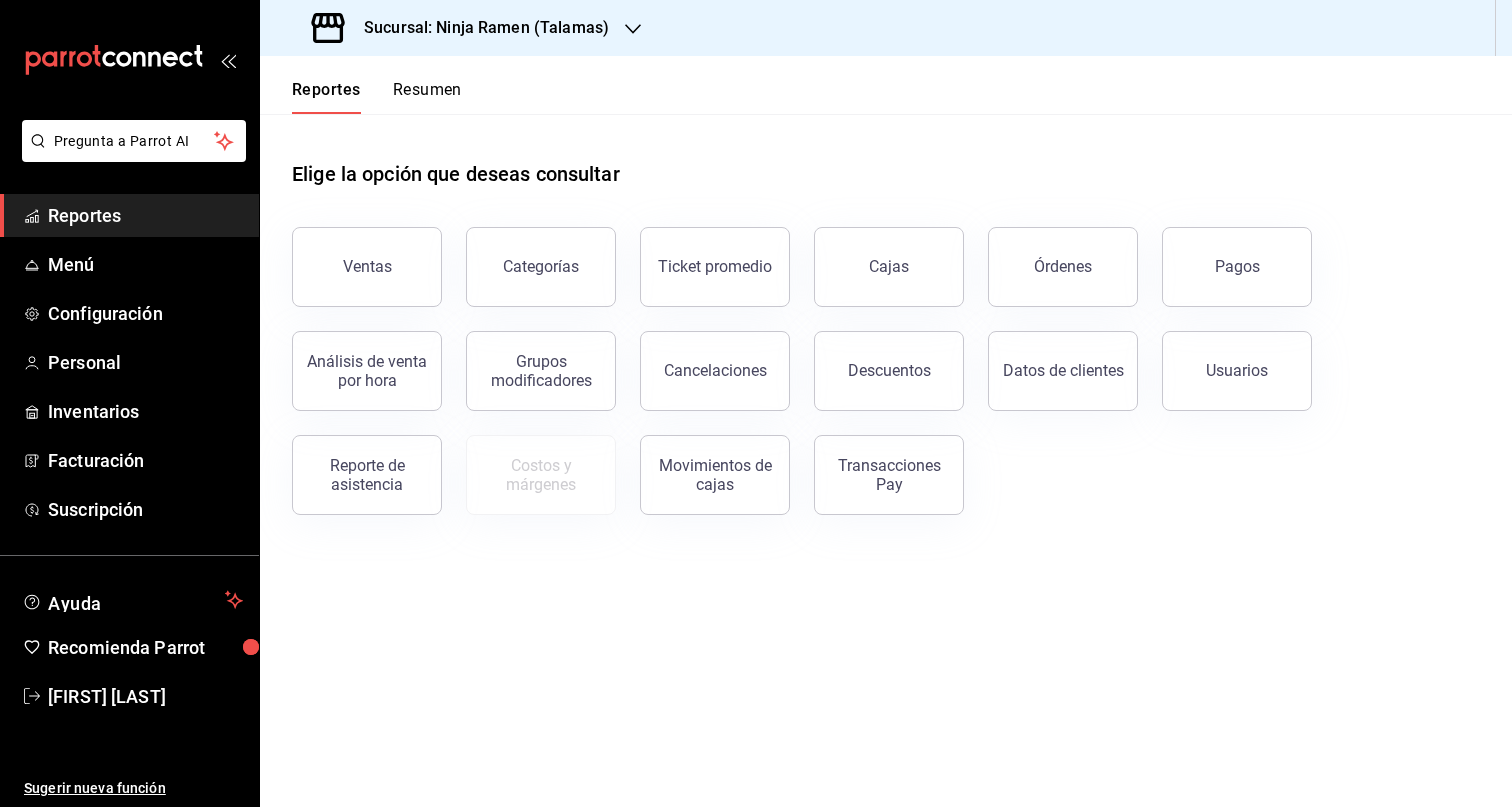 scroll, scrollTop: 0, scrollLeft: 0, axis: both 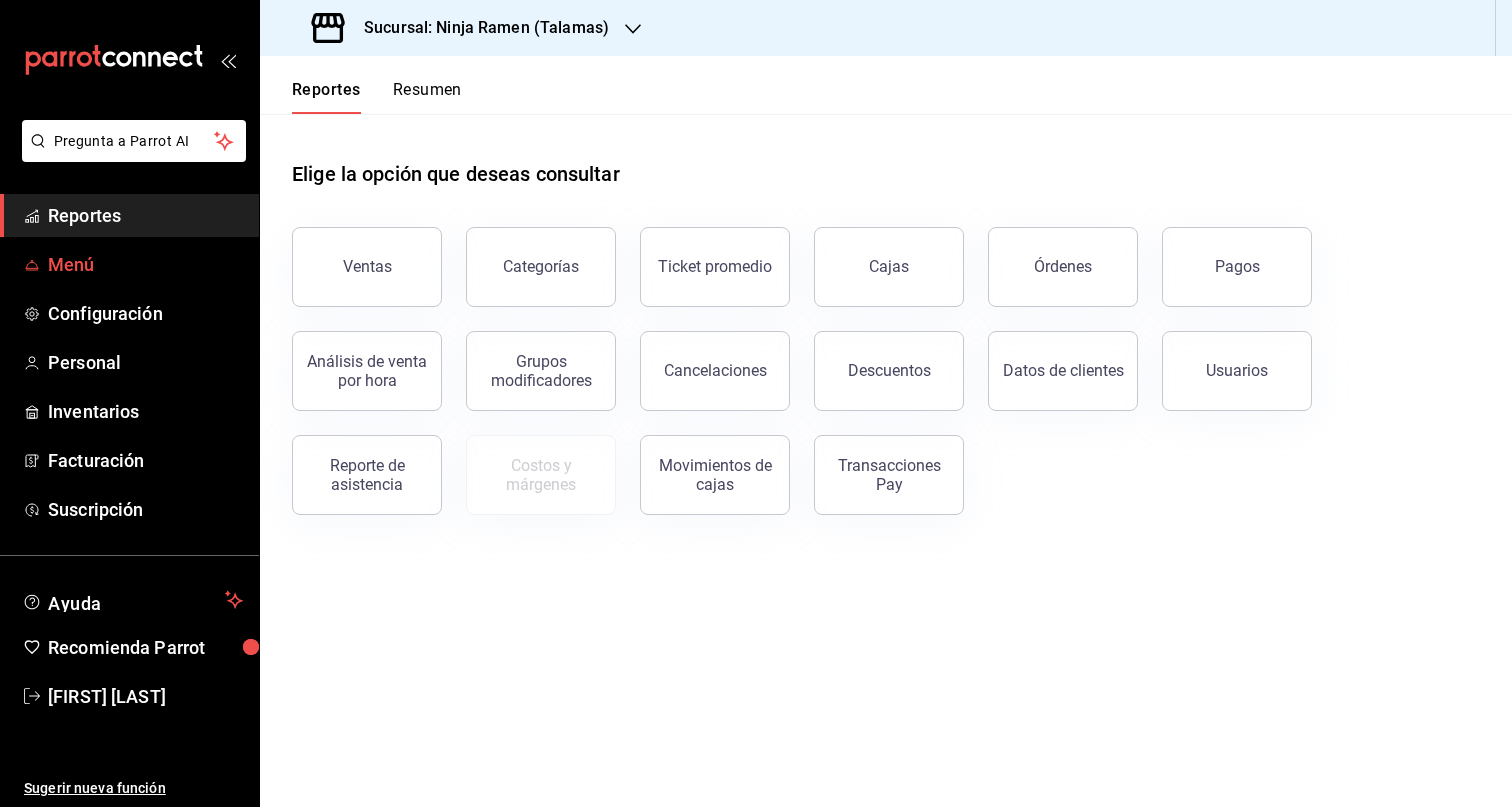click on "Menú" at bounding box center [129, 264] 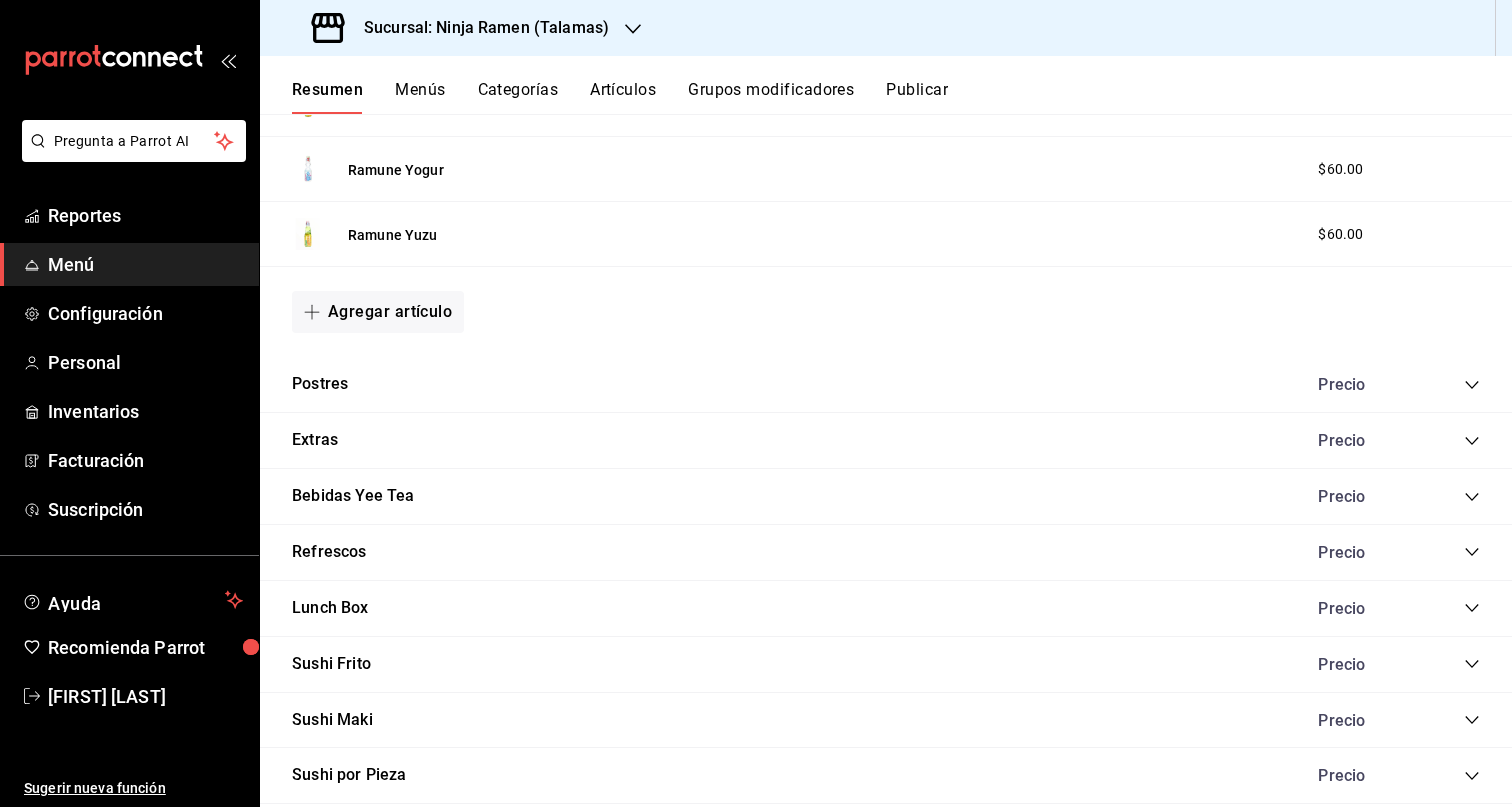 scroll, scrollTop: 1162, scrollLeft: 0, axis: vertical 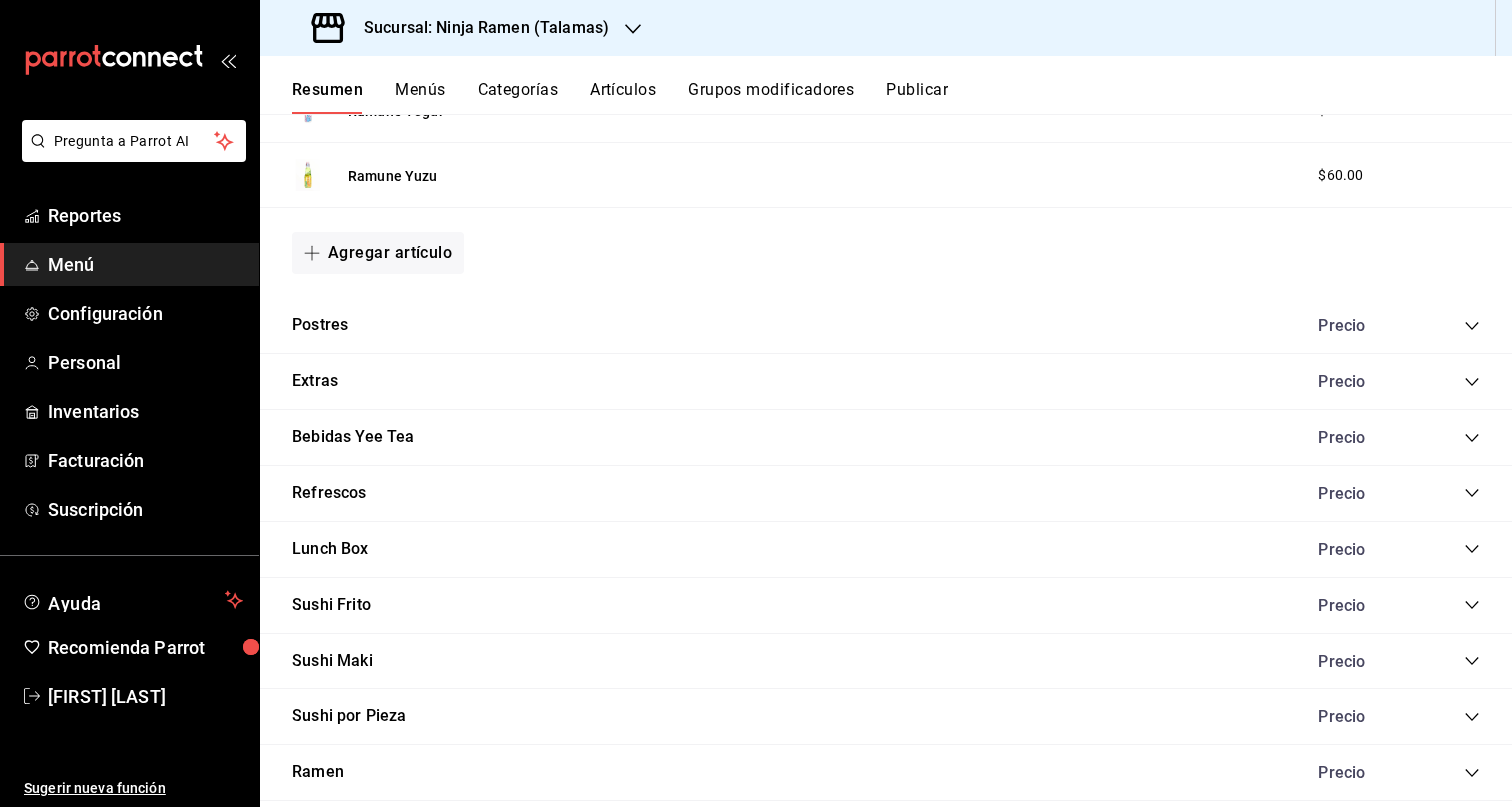 click 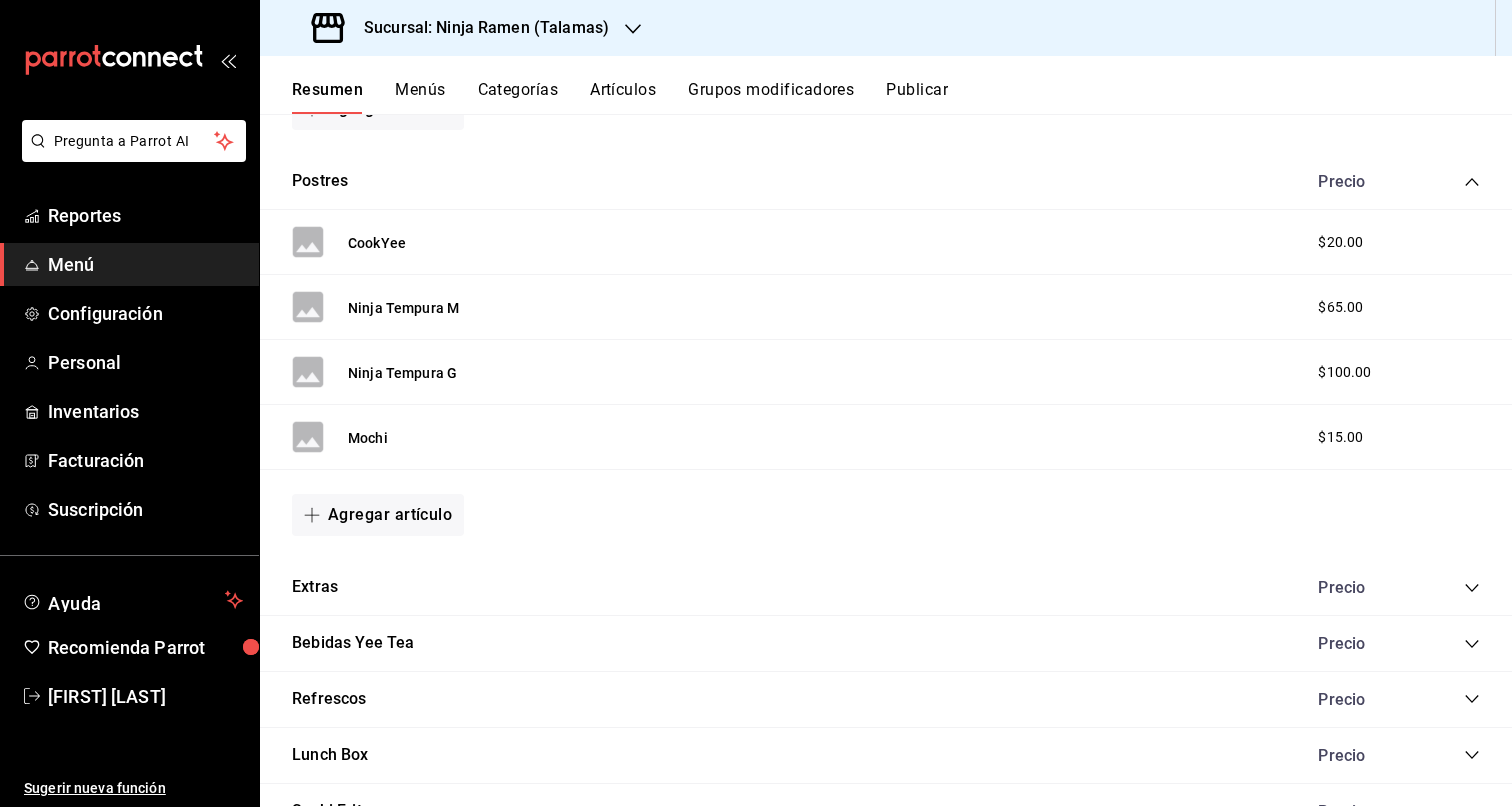 scroll, scrollTop: 1294, scrollLeft: 0, axis: vertical 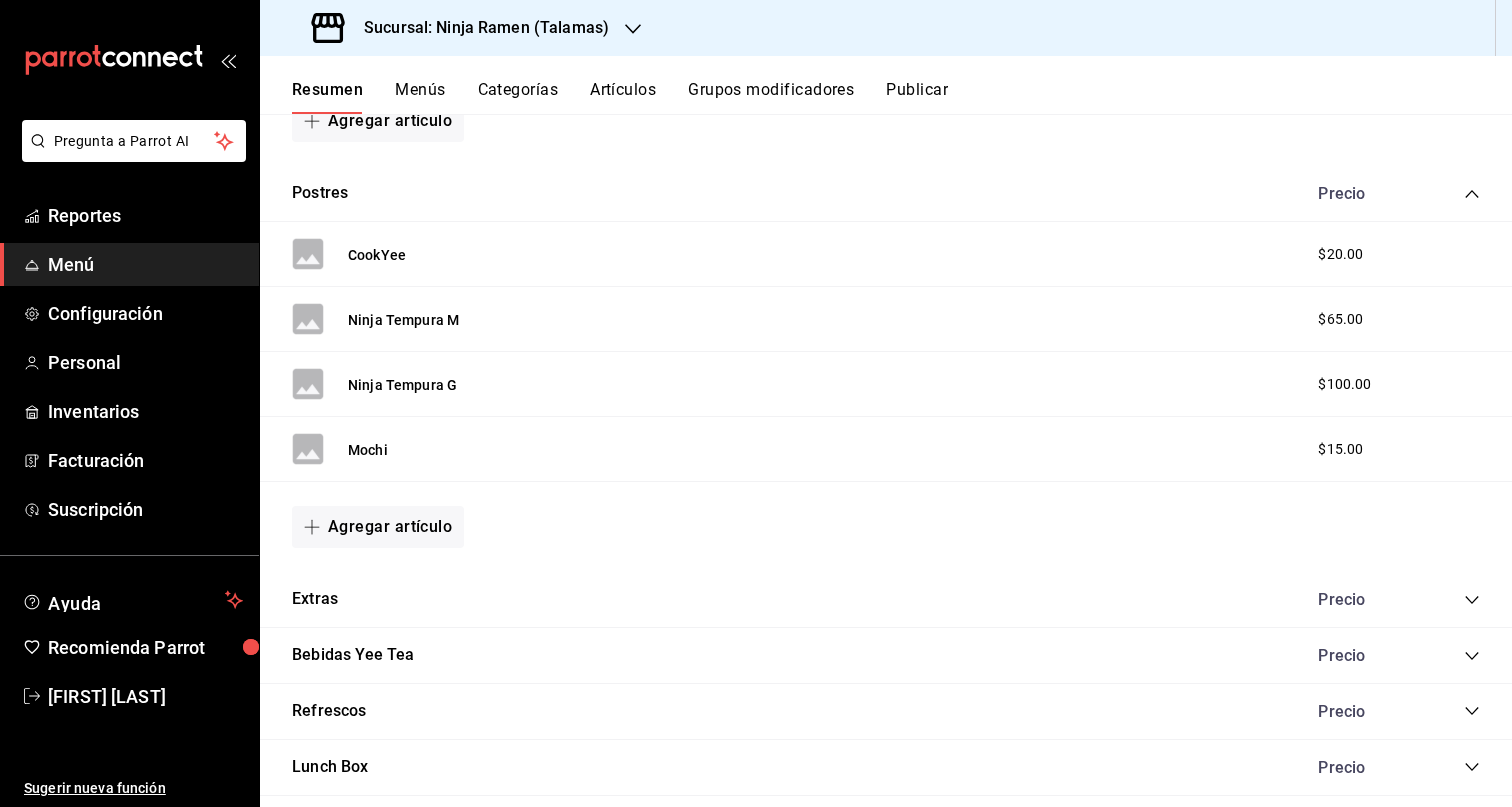 click on "CookYee [MONEY]" at bounding box center (886, 254) 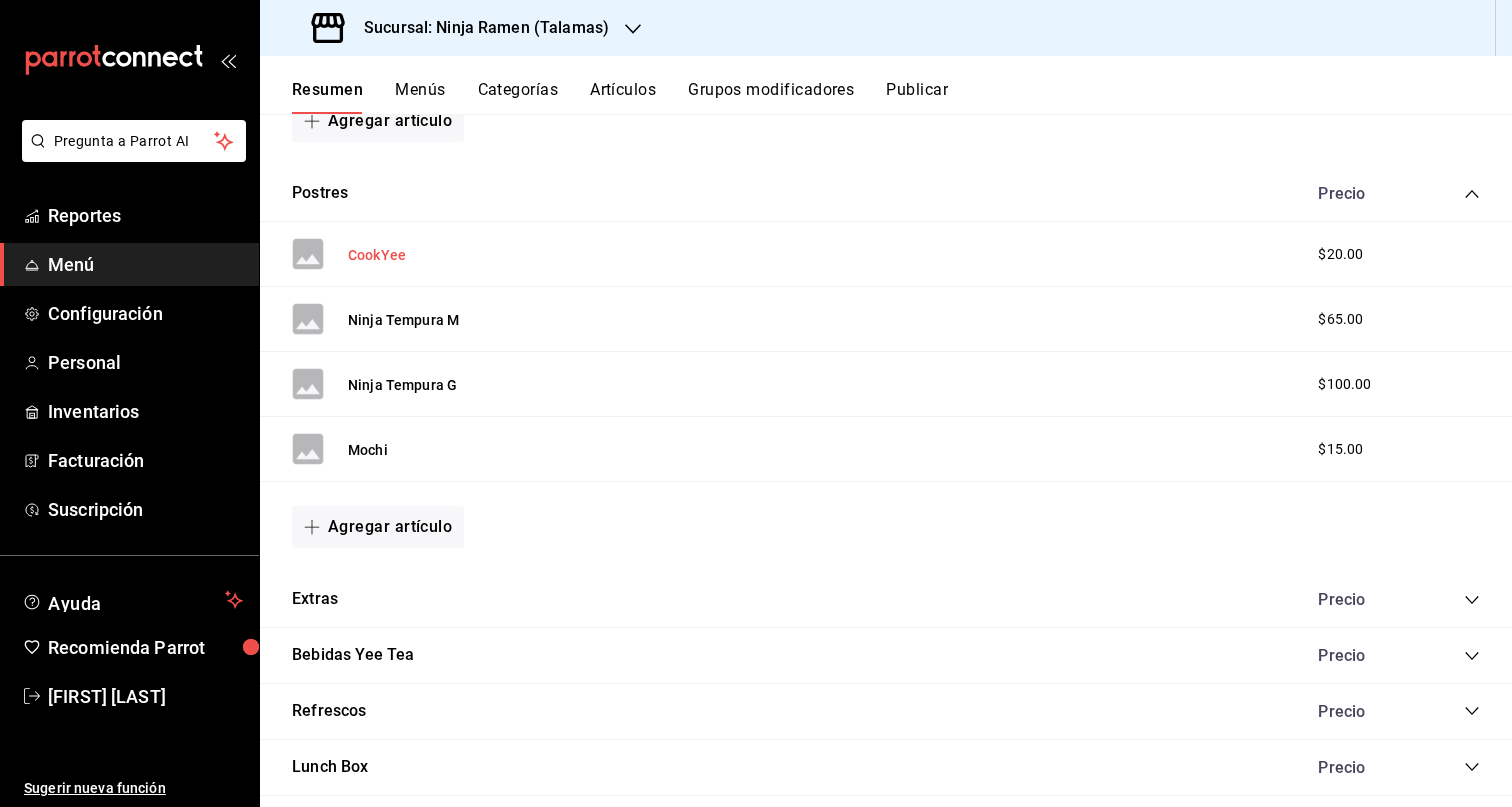 click on "CookYee" at bounding box center (377, 255) 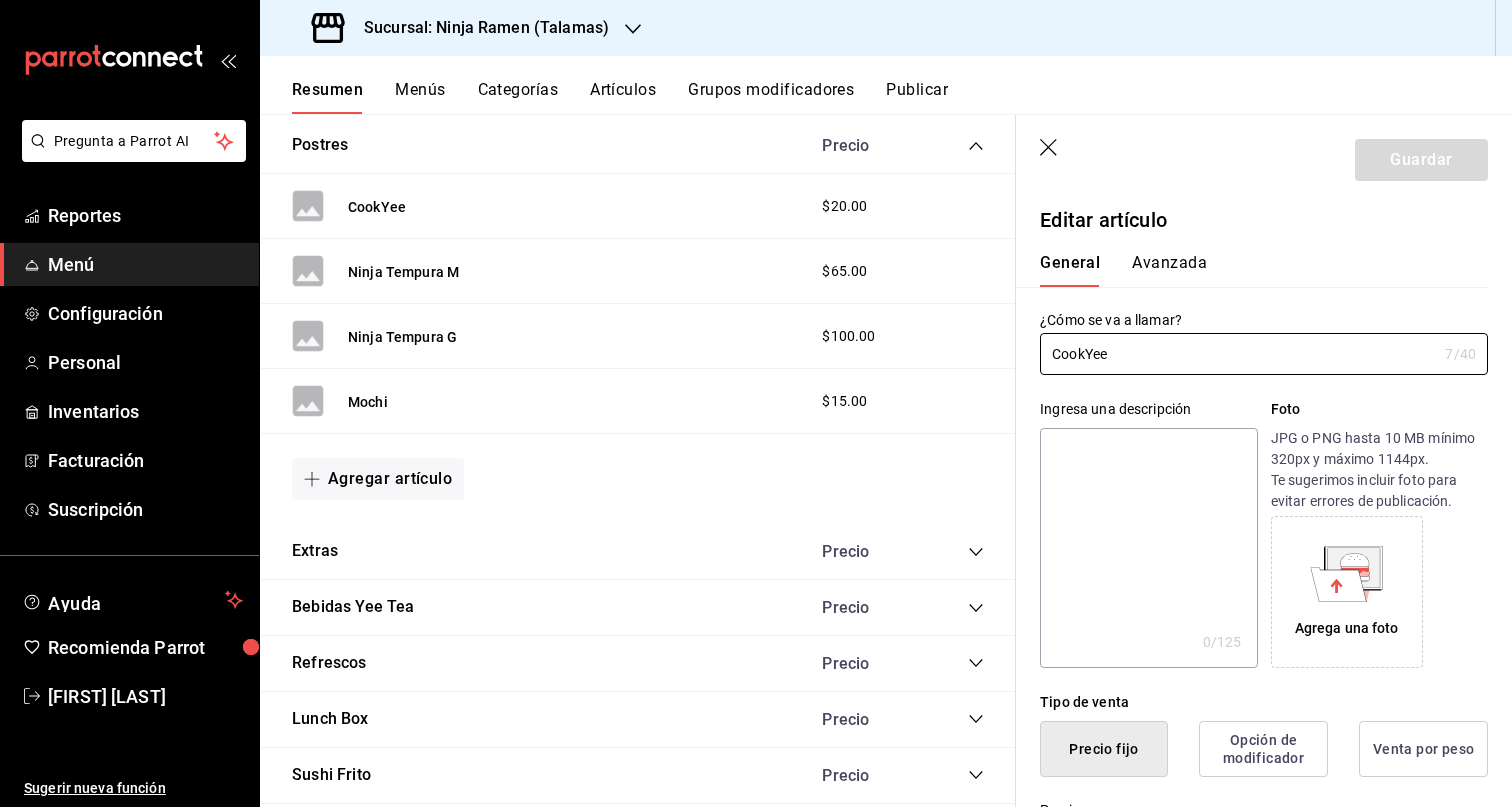 type on "$20.00" 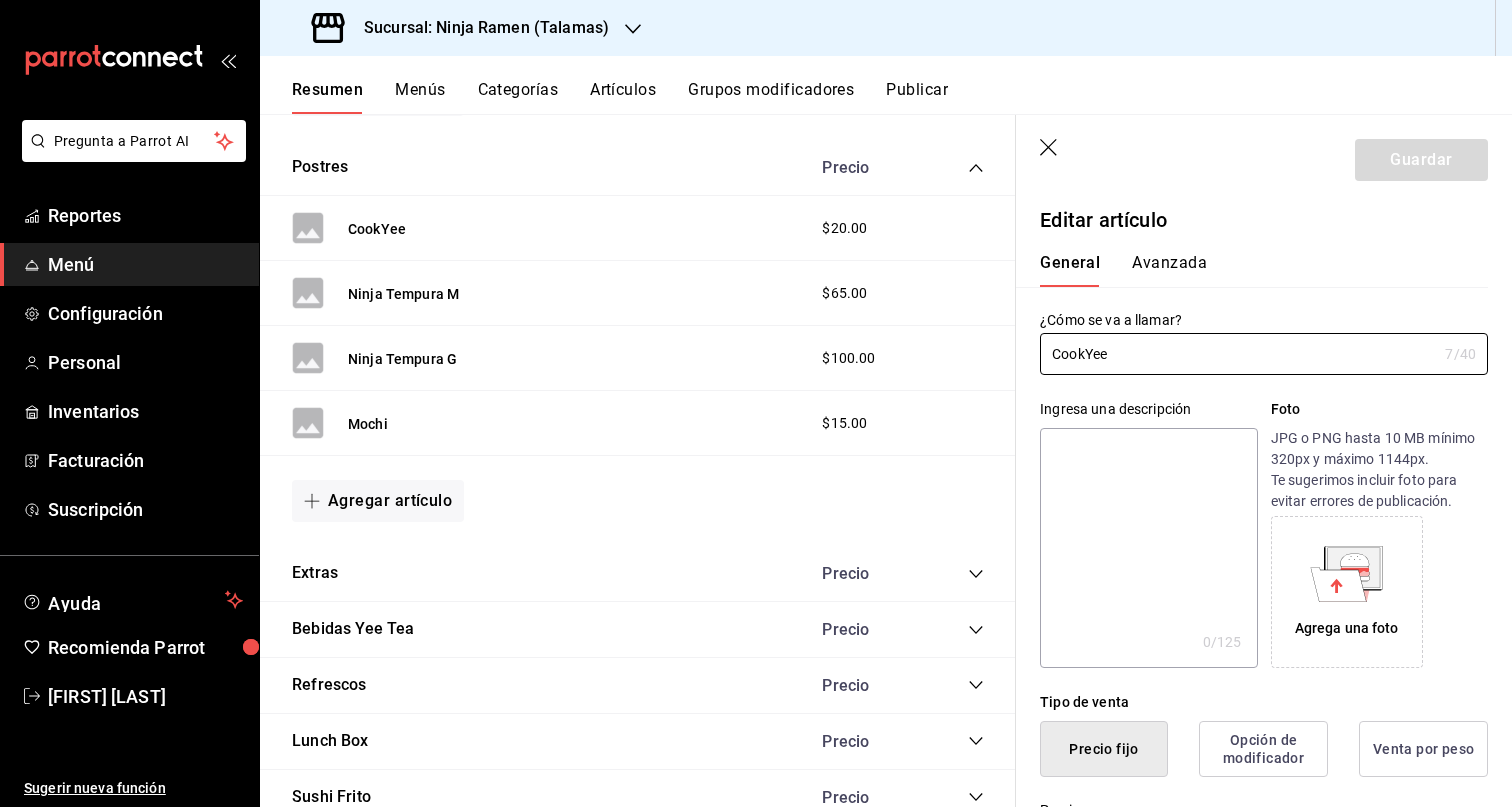 scroll, scrollTop: 1326, scrollLeft: 0, axis: vertical 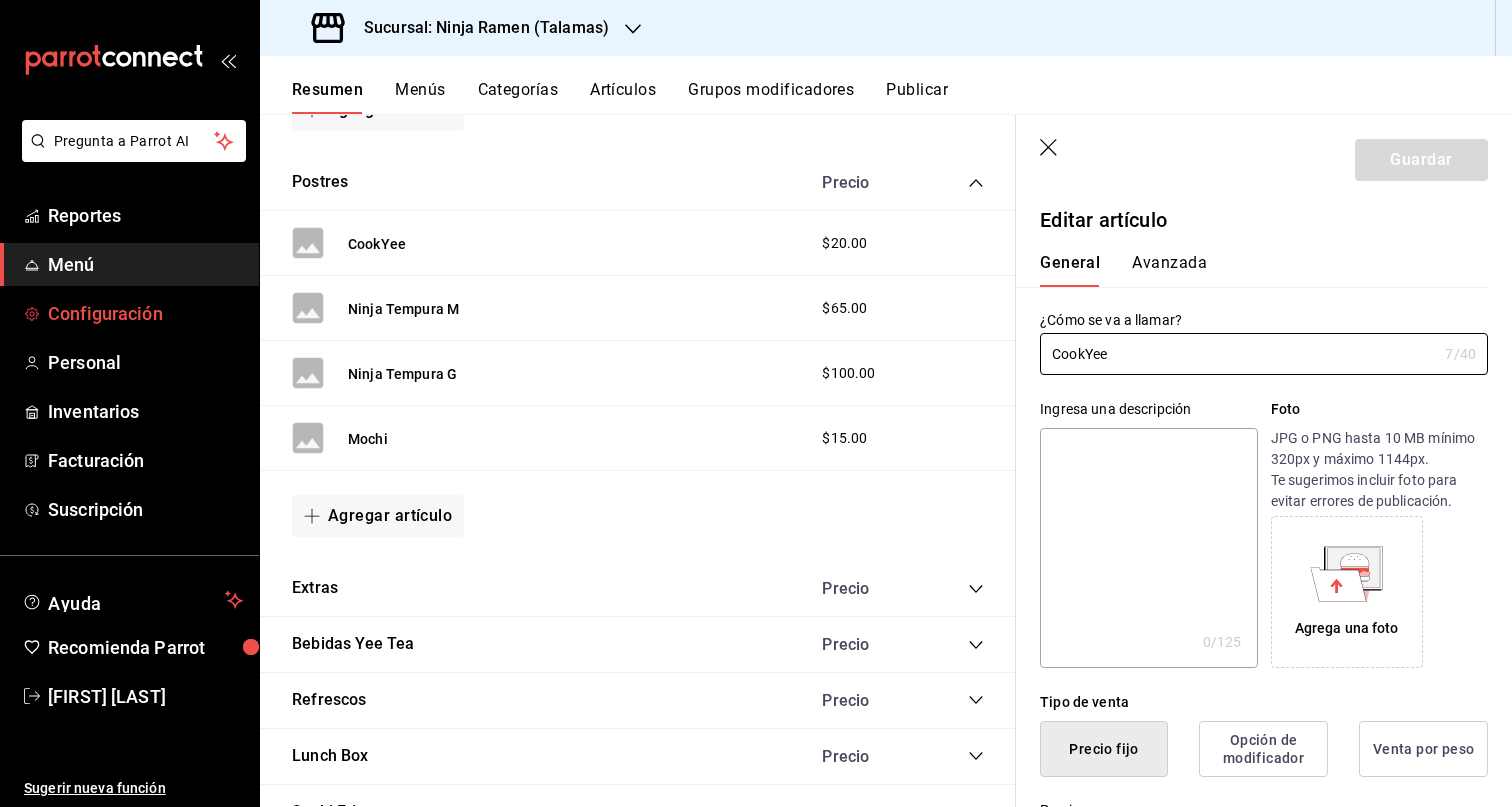 click on "Configuración" at bounding box center [145, 313] 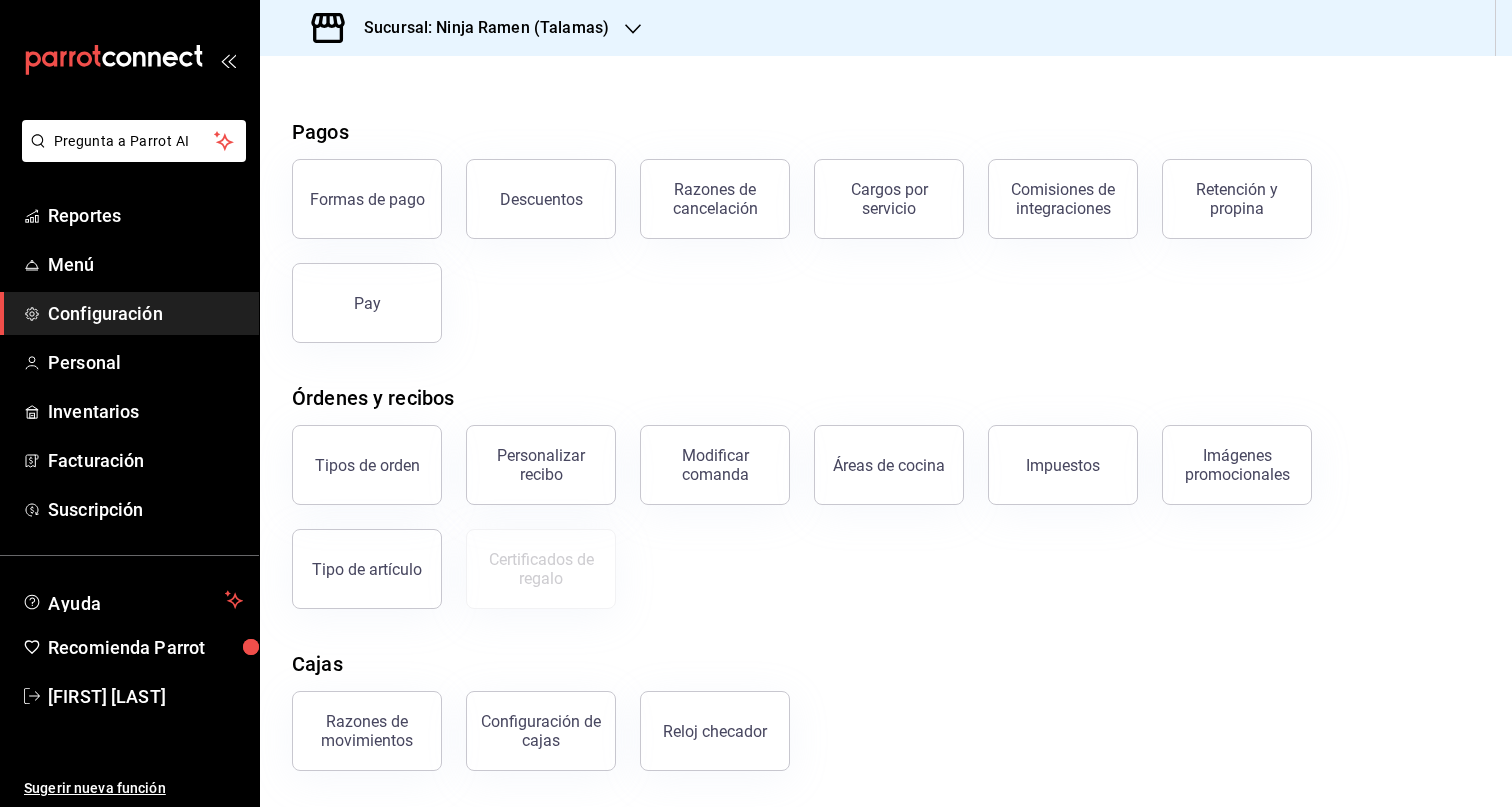 scroll, scrollTop: 76, scrollLeft: 0, axis: vertical 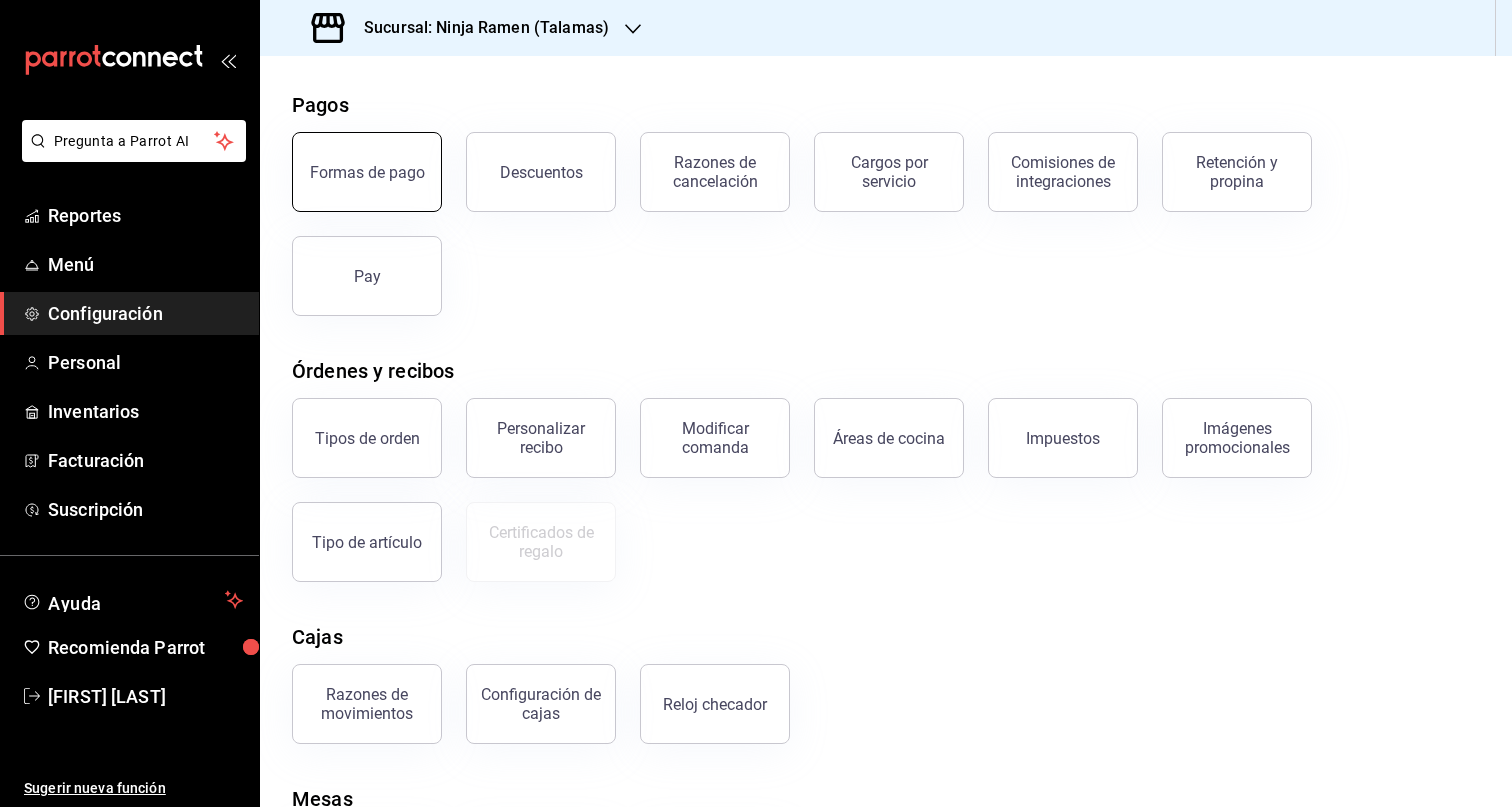 click on "Formas de pago" at bounding box center [367, 172] 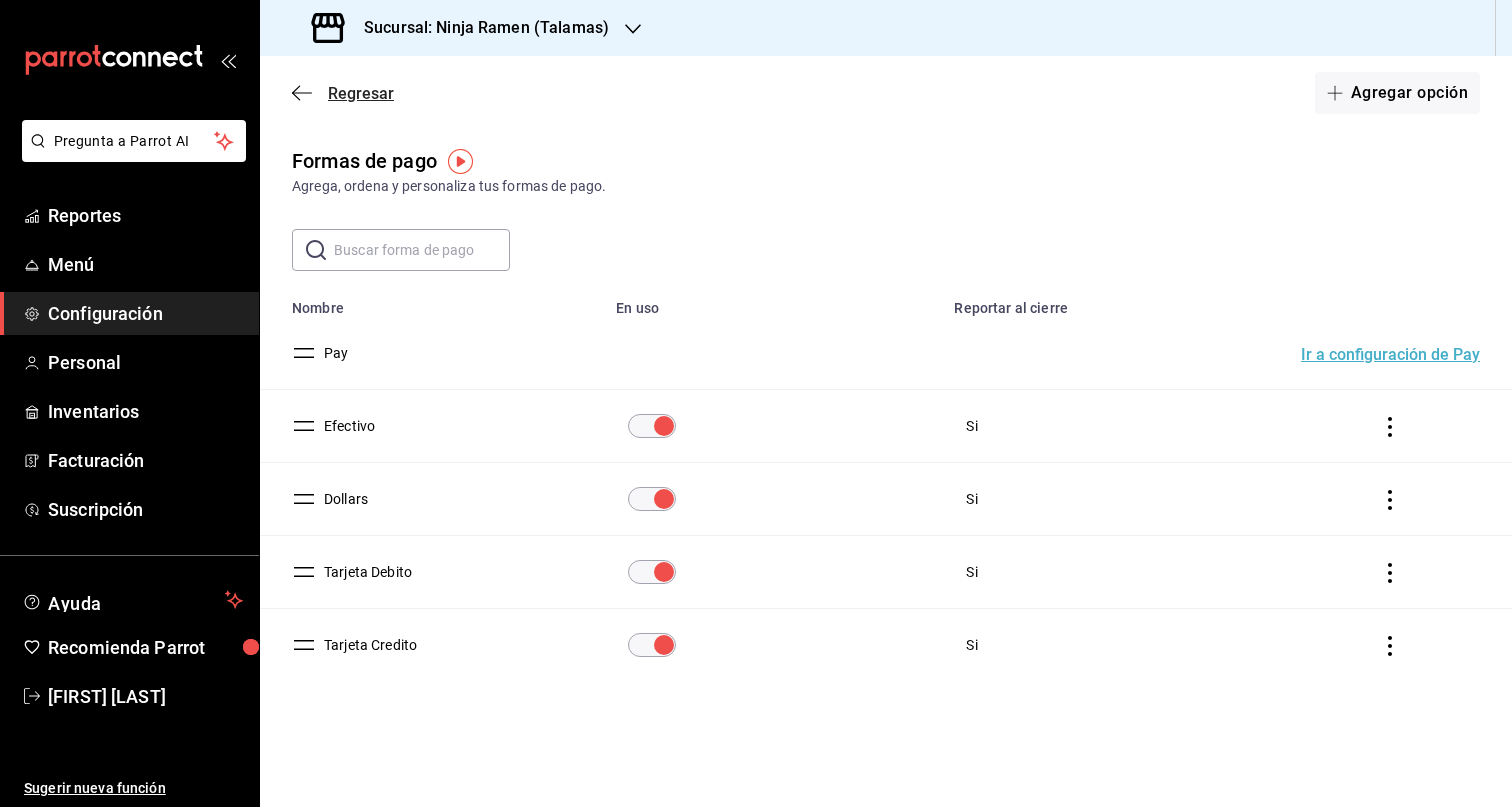 click 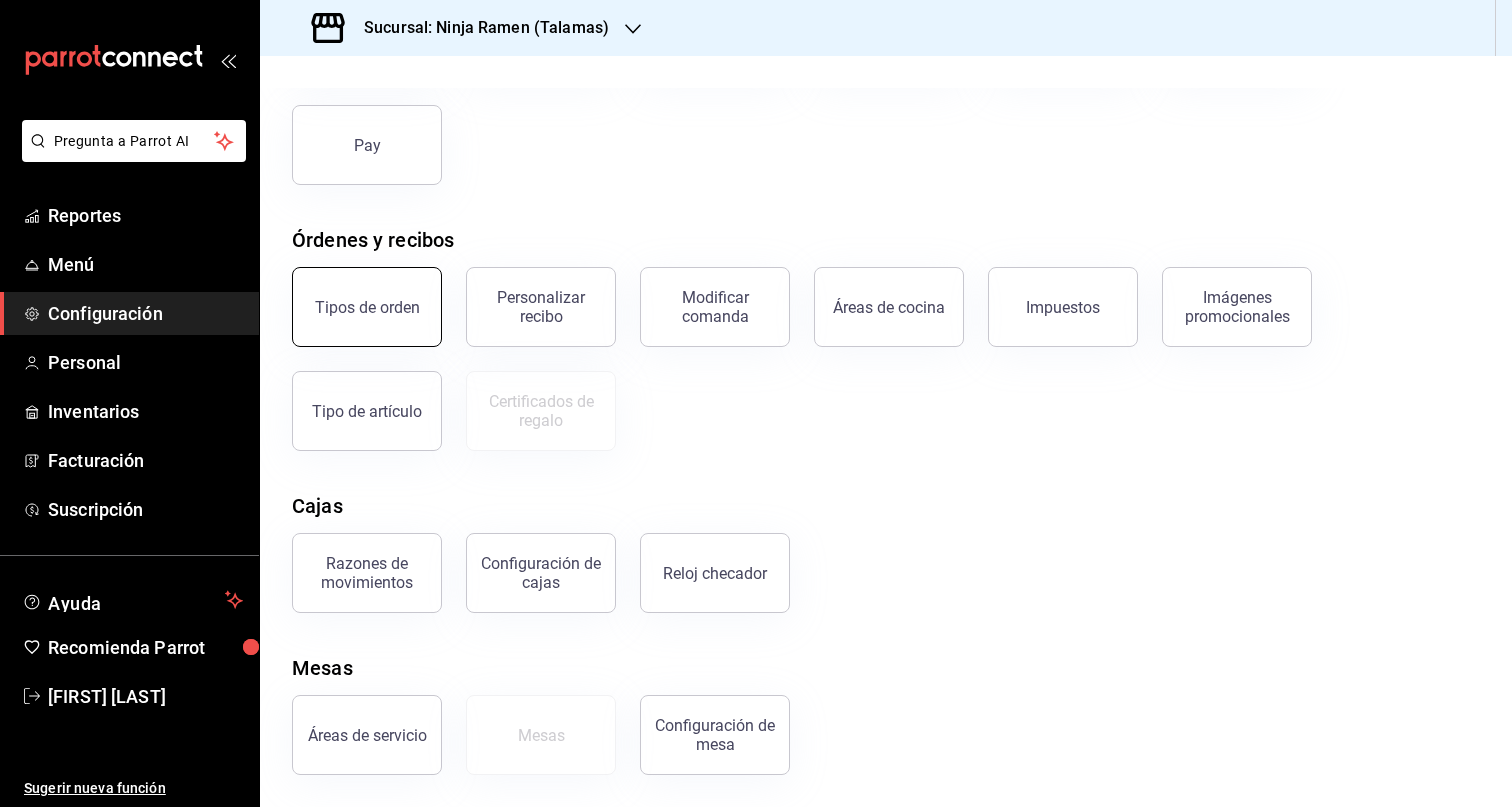 scroll, scrollTop: 207, scrollLeft: 0, axis: vertical 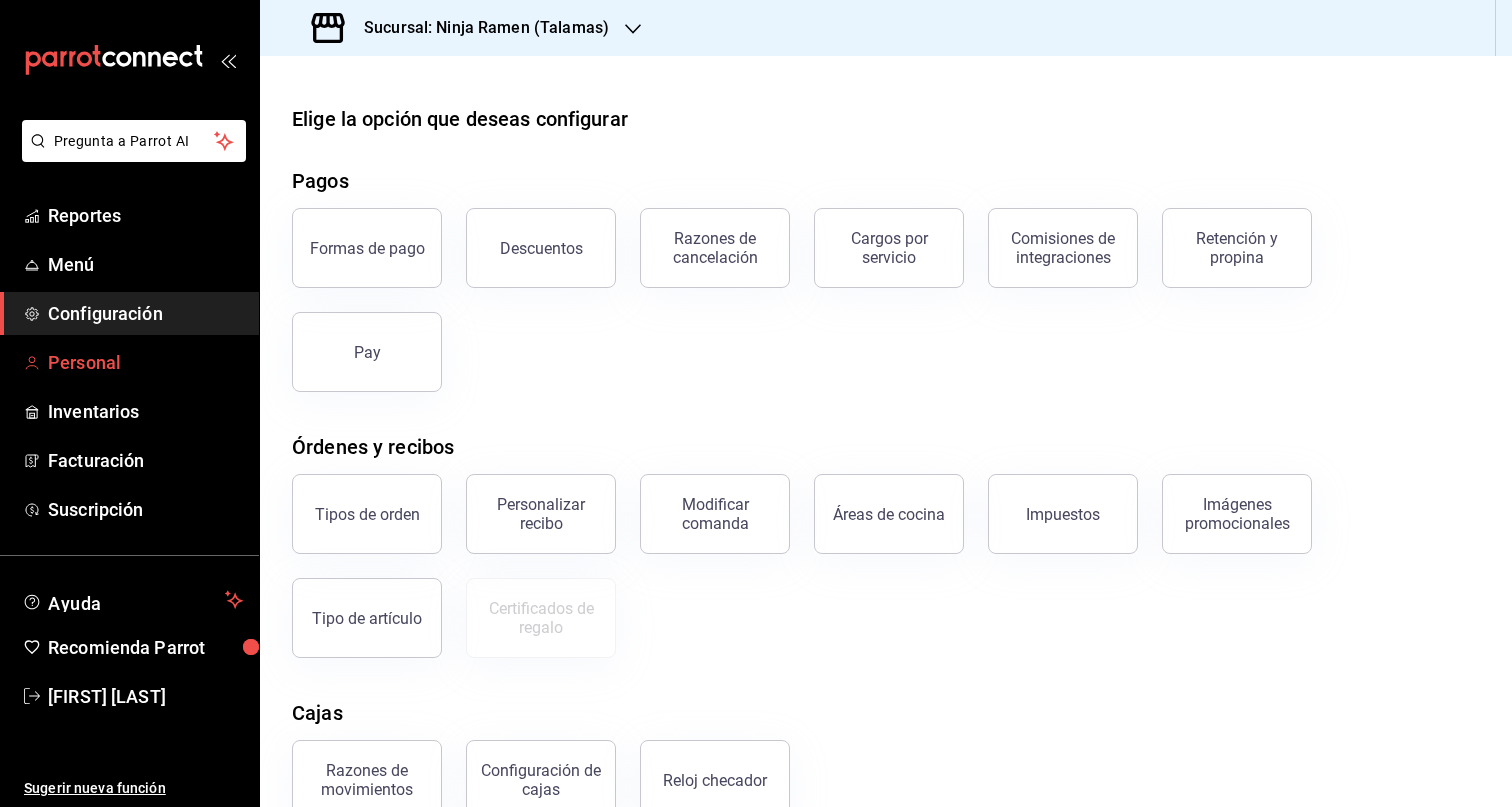 click on "Personal" at bounding box center (145, 362) 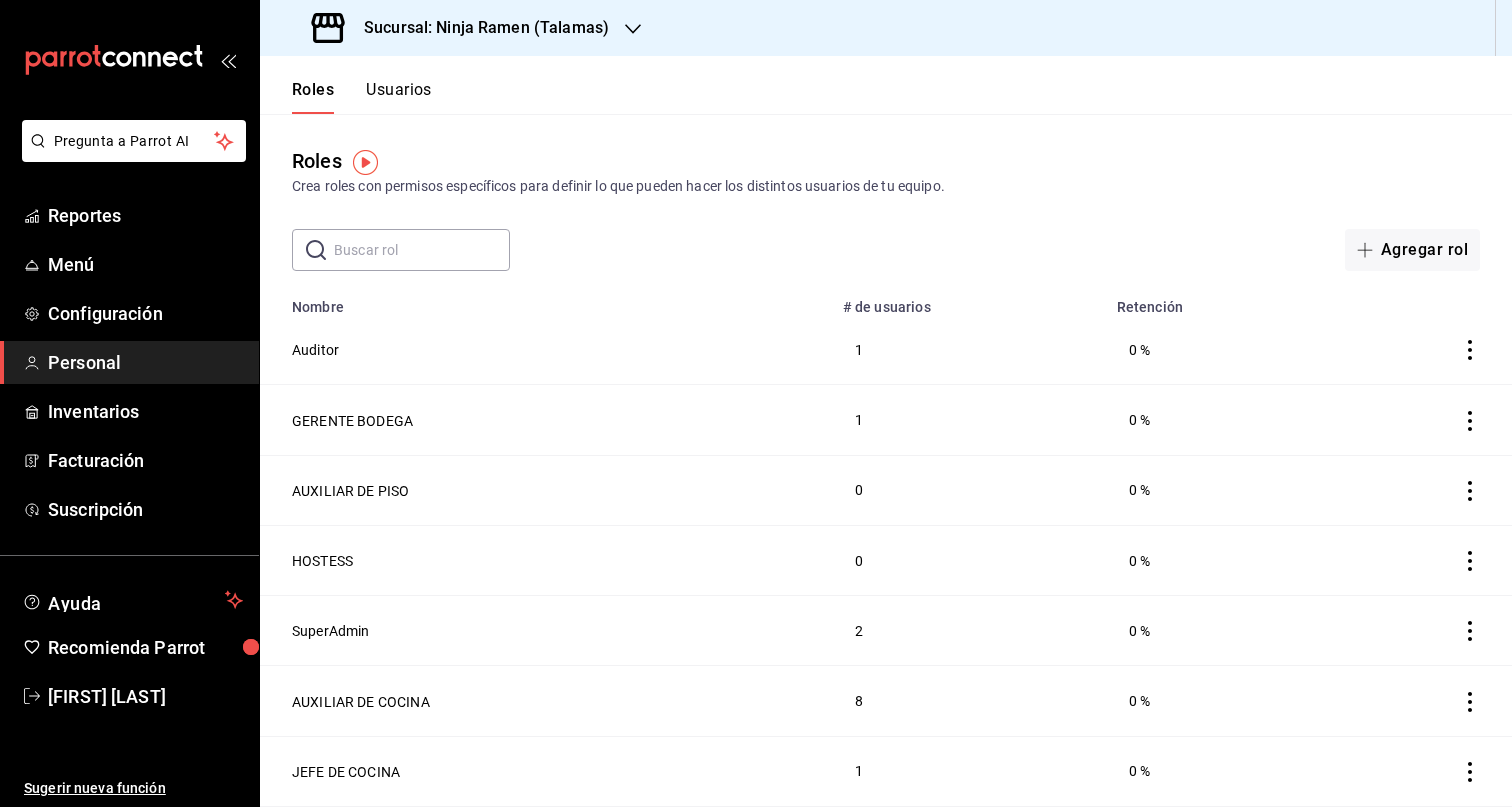 scroll, scrollTop: 0, scrollLeft: 0, axis: both 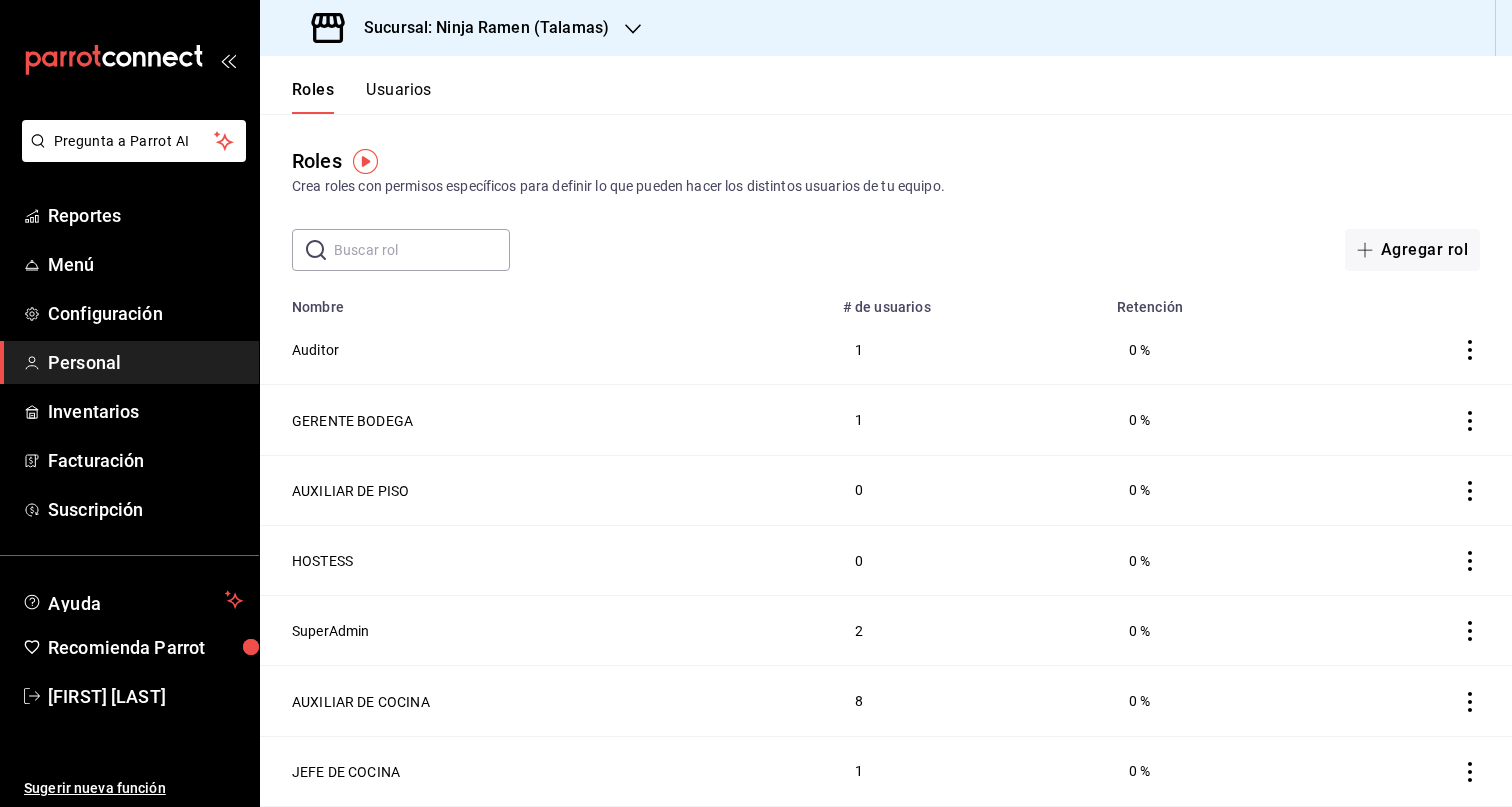 click on "Usuarios" at bounding box center (399, 97) 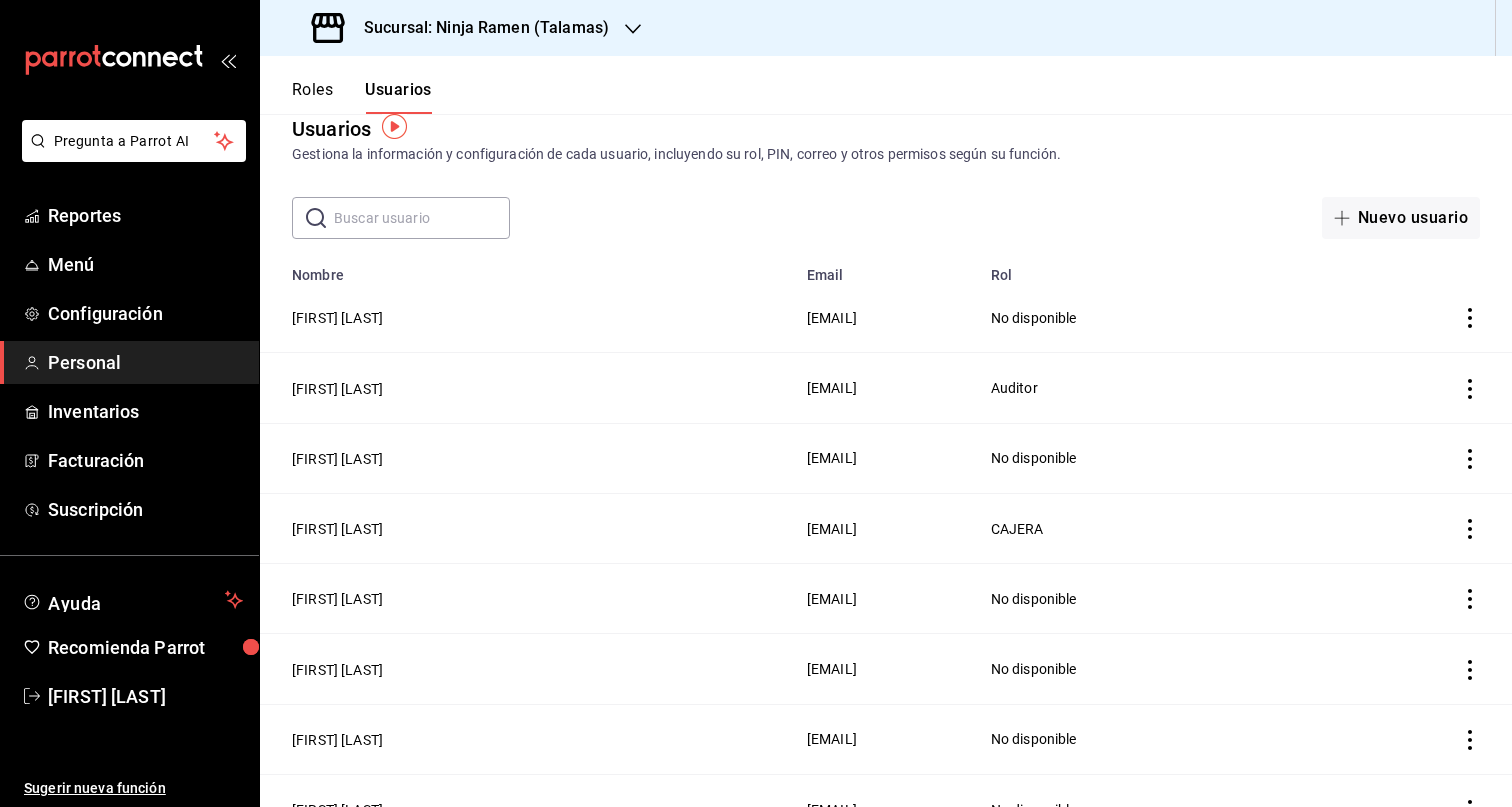 scroll, scrollTop: 35, scrollLeft: 0, axis: vertical 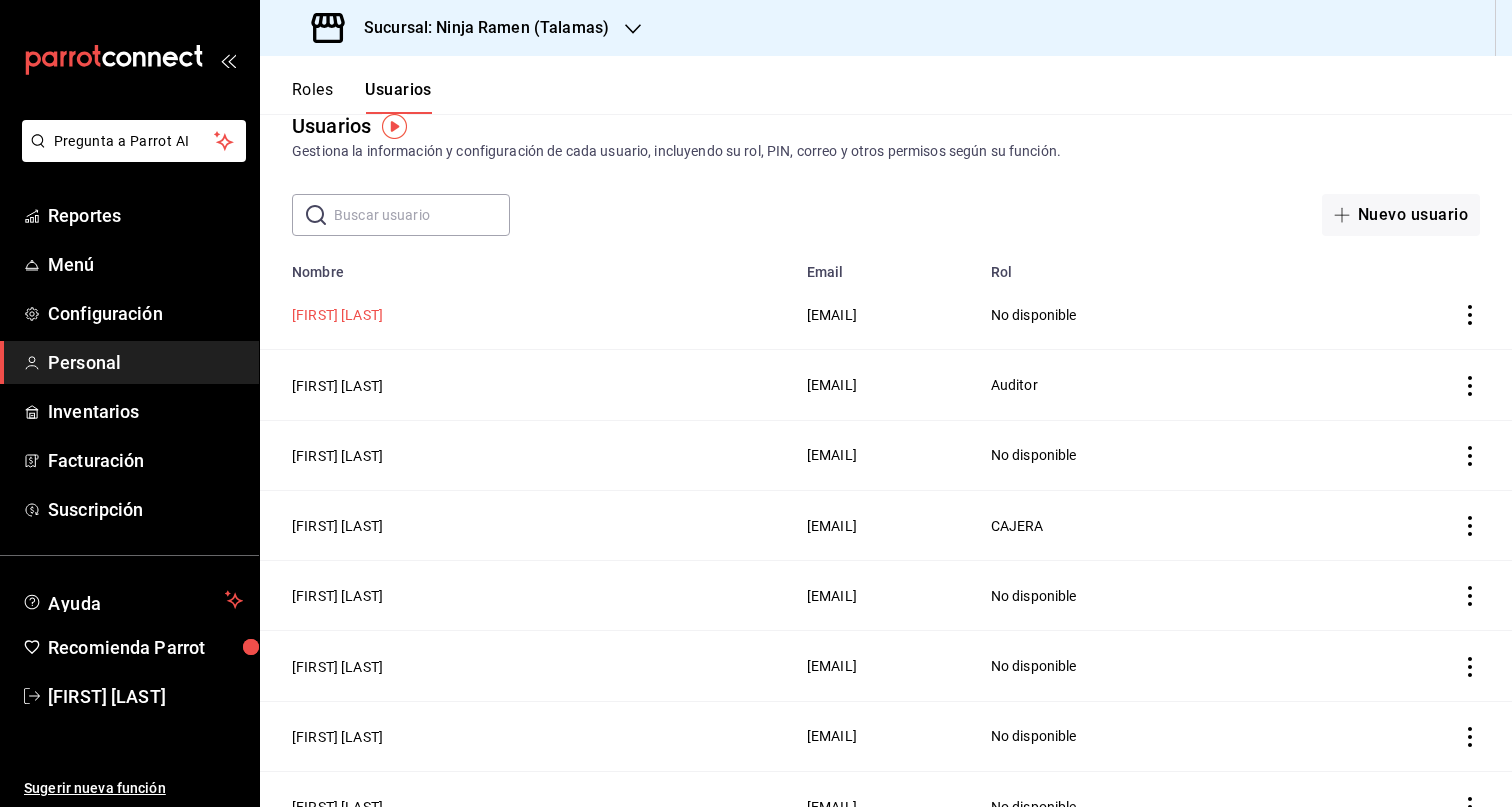 click on "[FIRST] [LAST]" at bounding box center (337, 315) 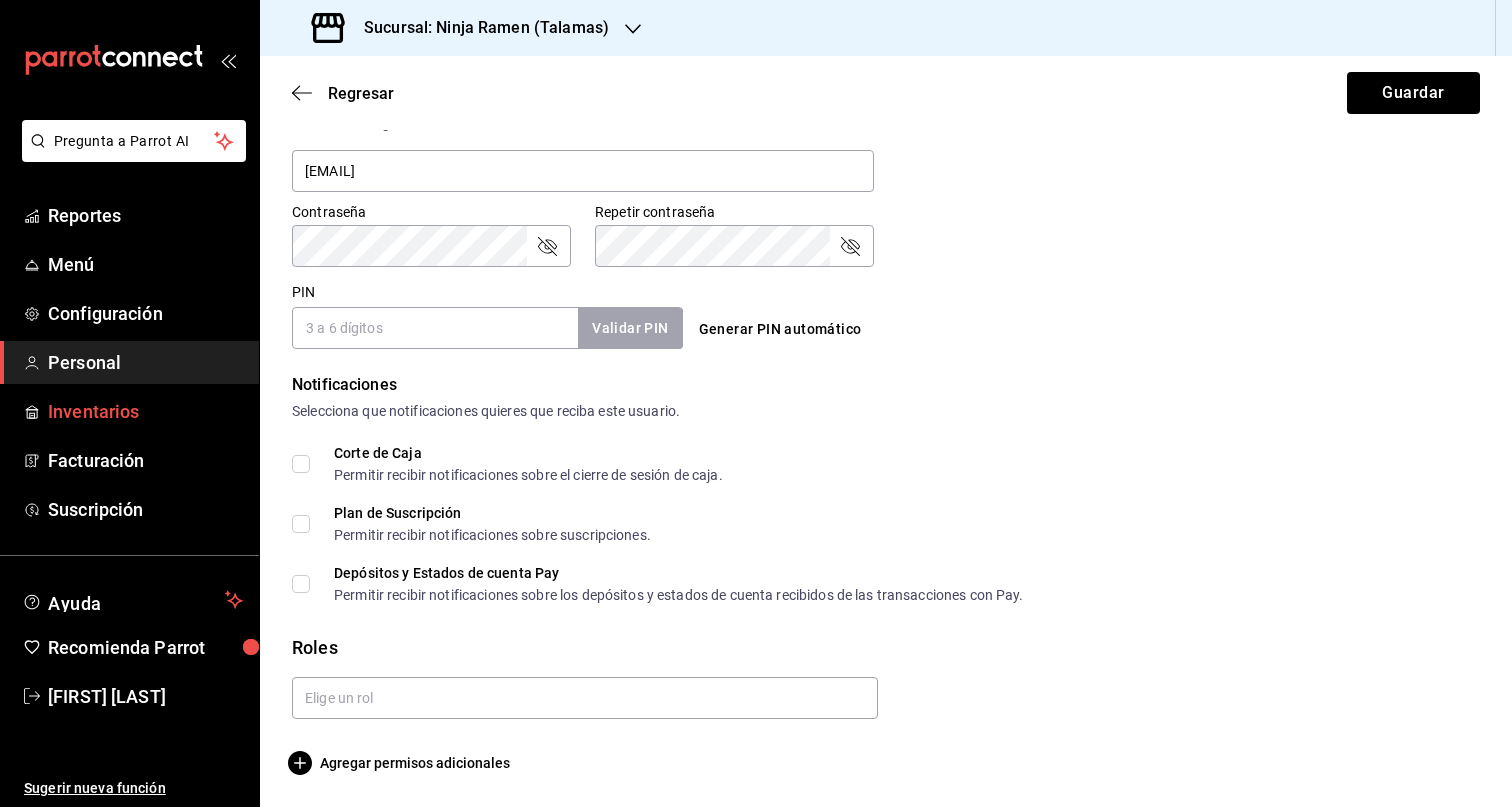 scroll, scrollTop: 0, scrollLeft: 0, axis: both 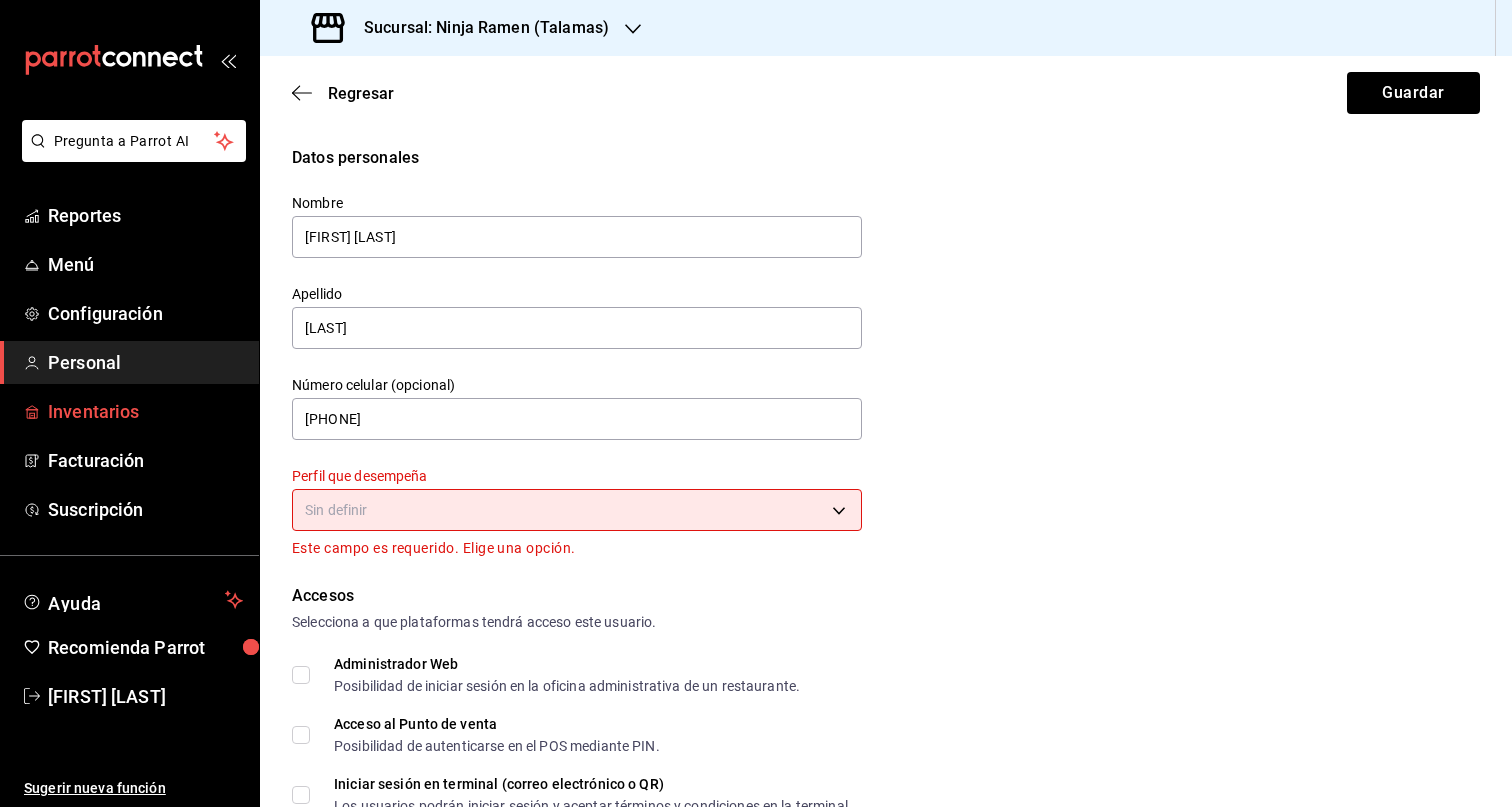 click on "Inventarios" at bounding box center [145, 411] 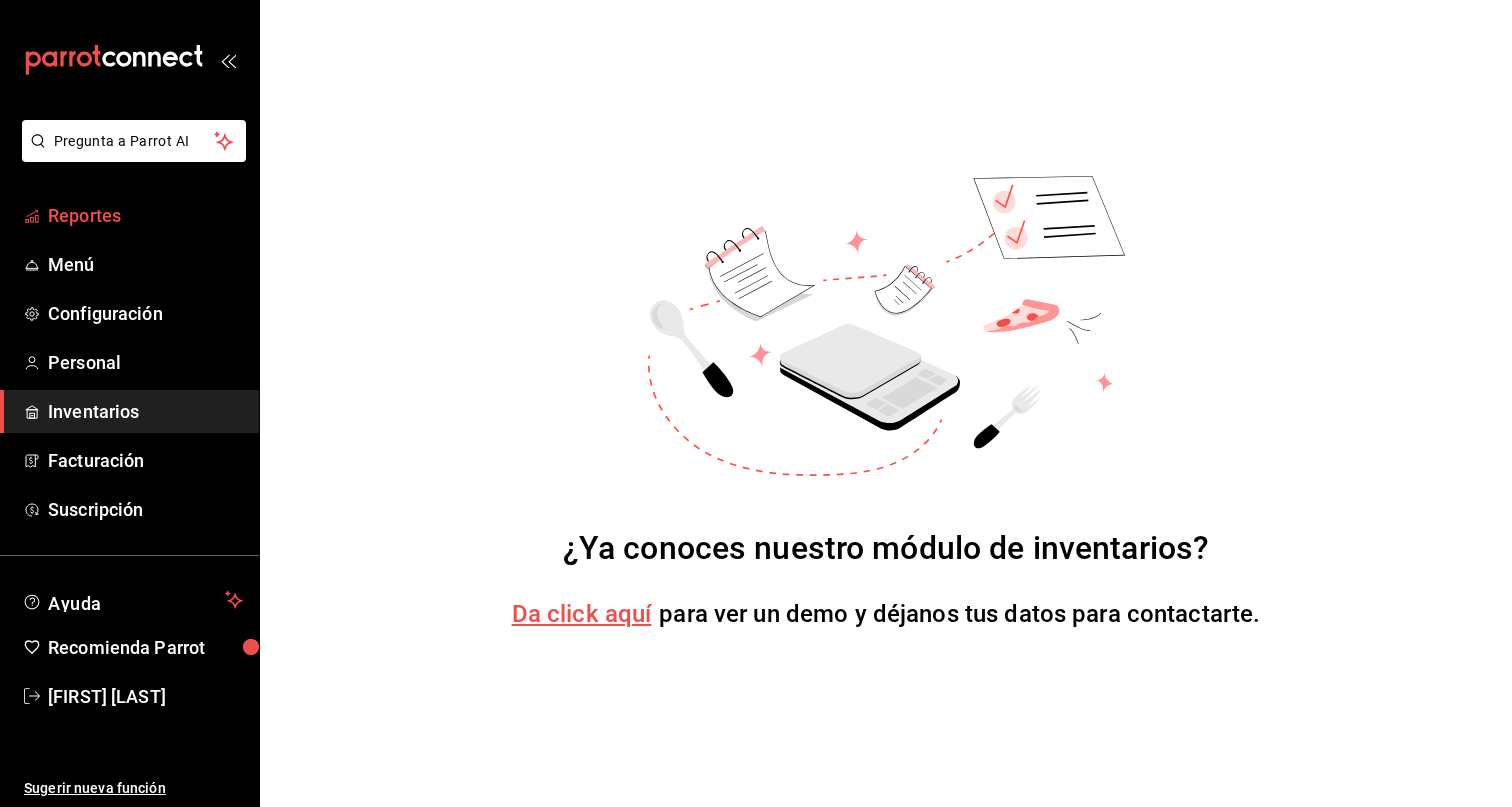 click on "Reportes" at bounding box center [145, 215] 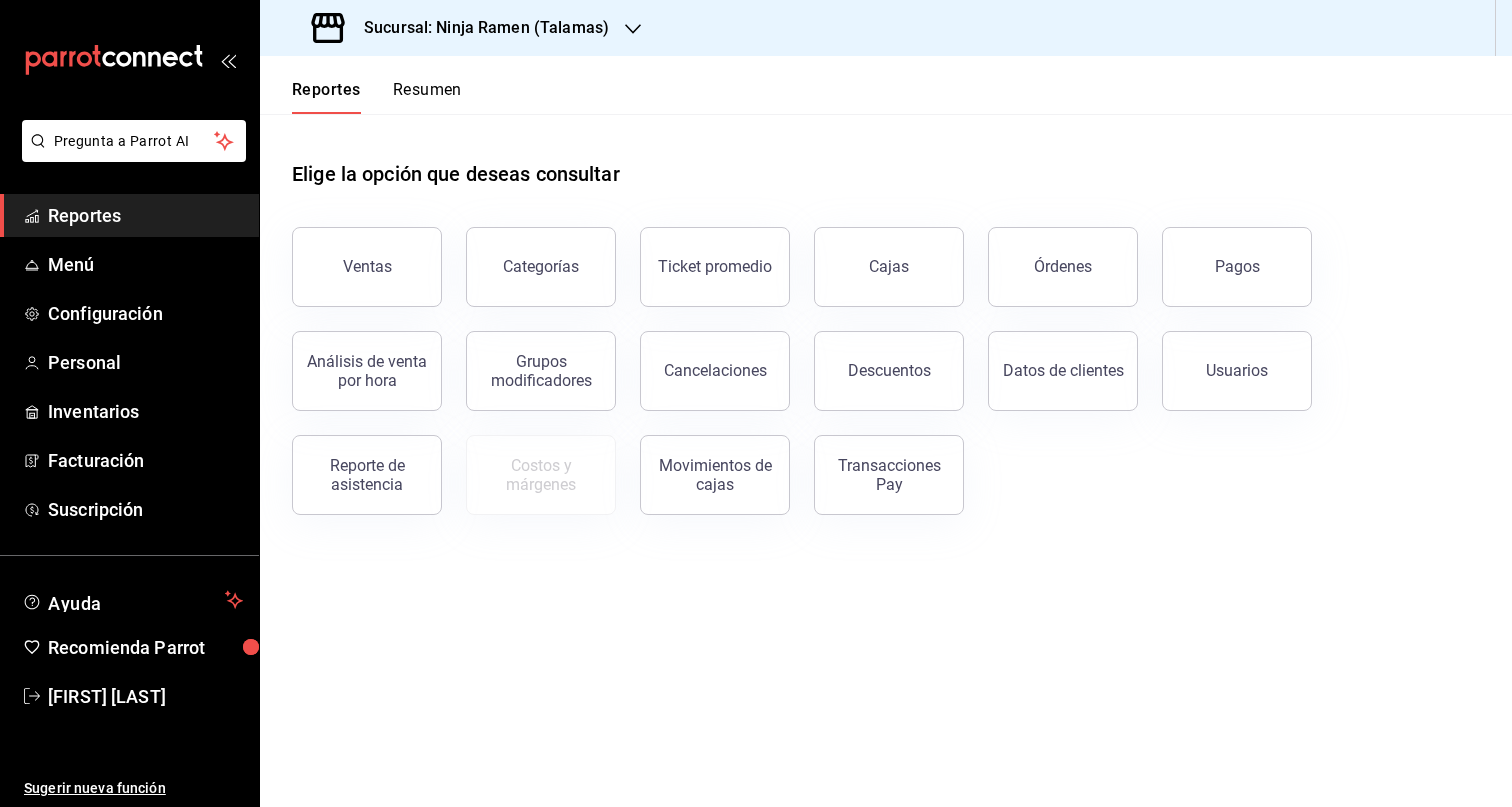 click on "Sucursal: Ninja Ramen (Talamas)" at bounding box center [478, 28] 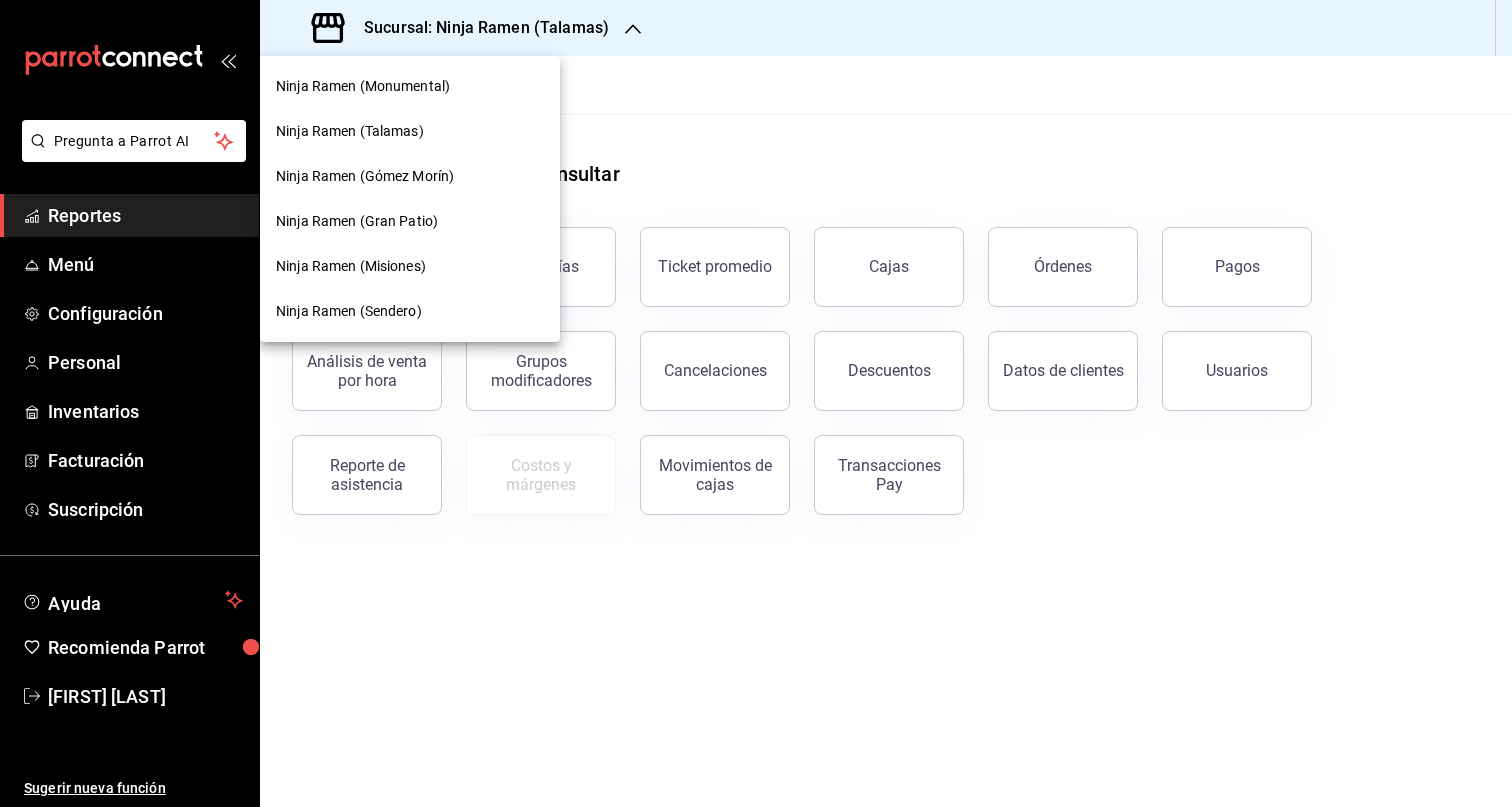 click on "Ninja Ramen (Gómez Morín)" at bounding box center (365, 176) 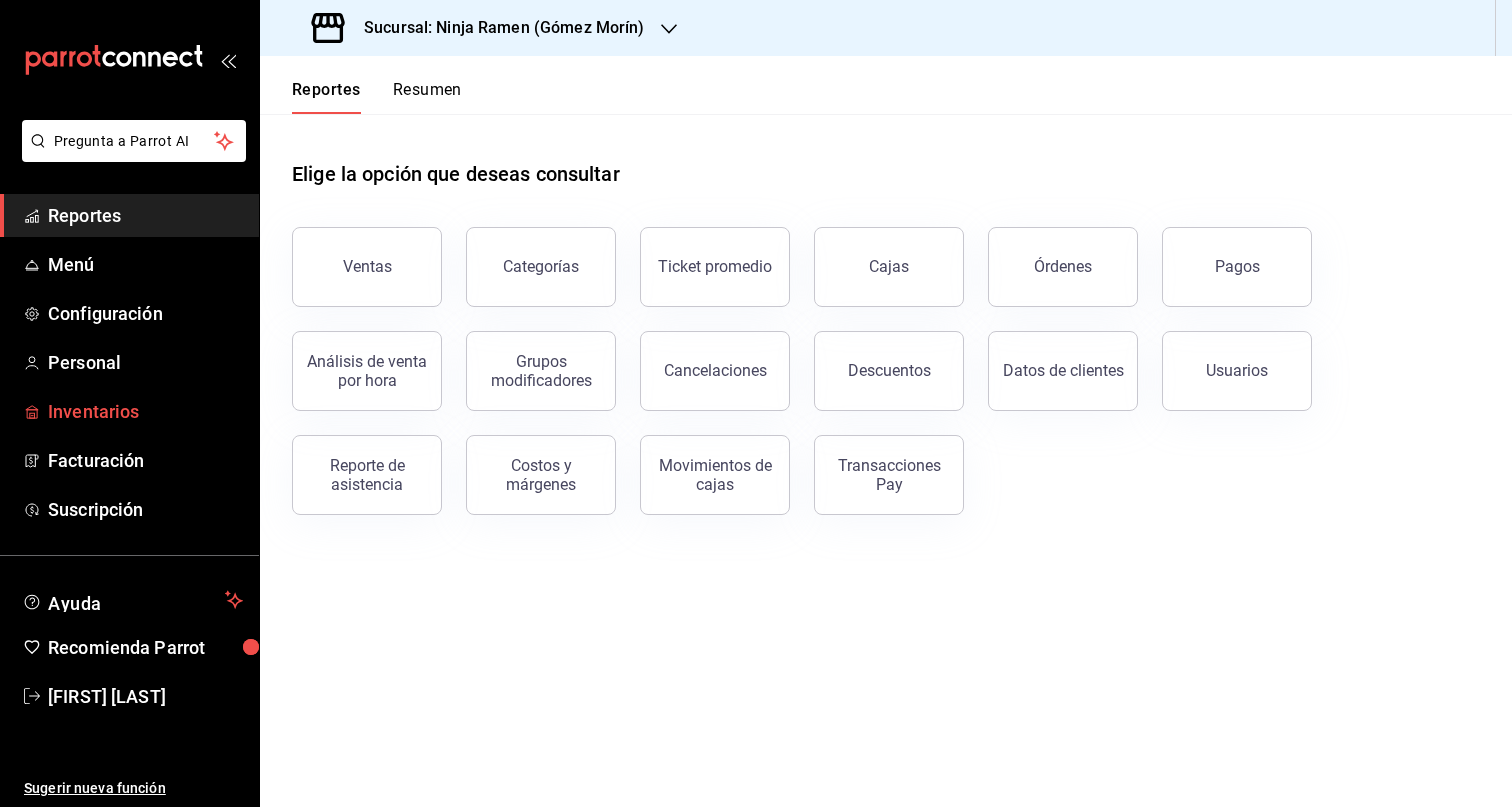 click on "Inventarios" at bounding box center [145, 411] 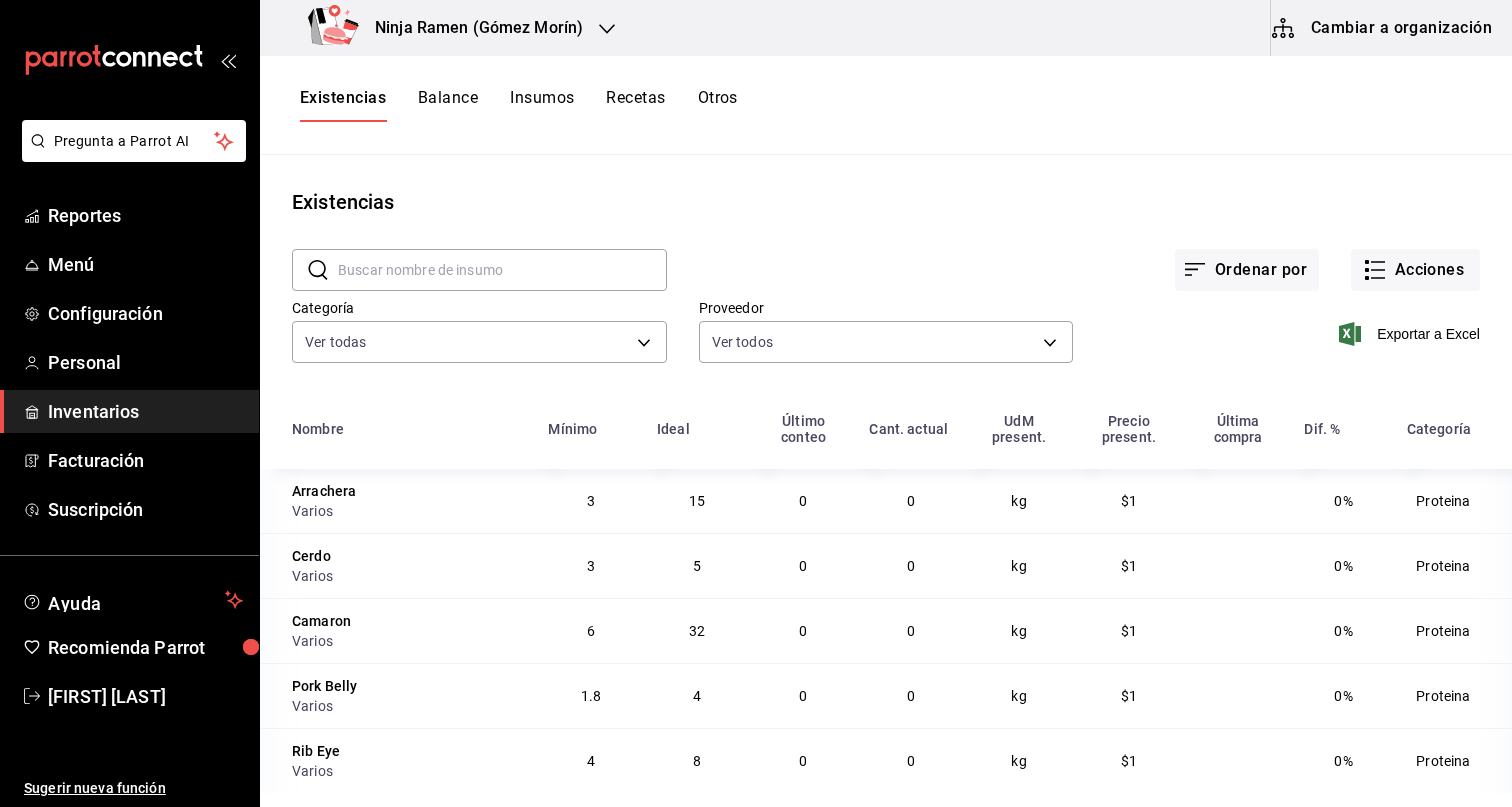 scroll, scrollTop: 0, scrollLeft: 0, axis: both 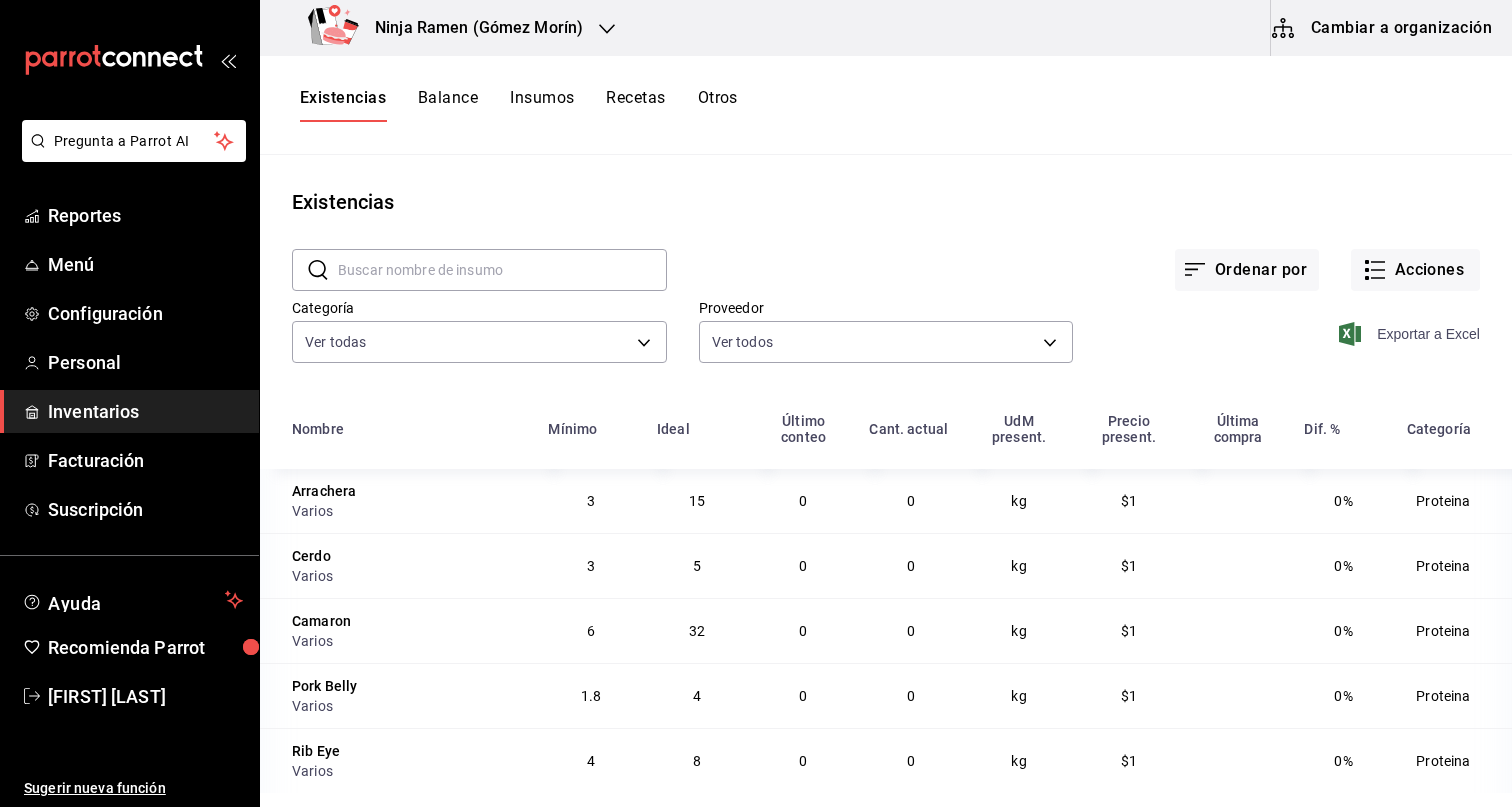 click on "Exportar a Excel" at bounding box center (1411, 334) 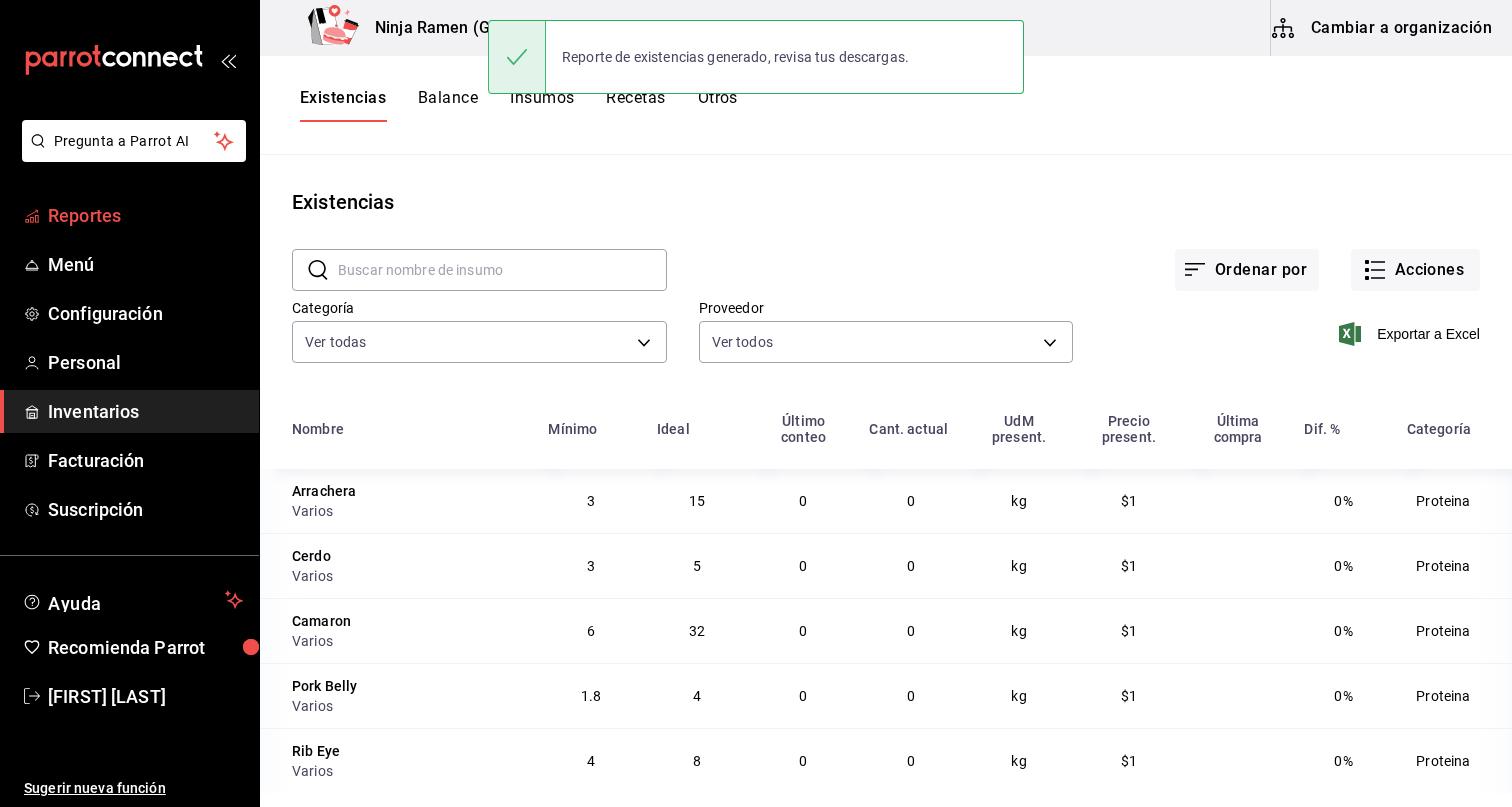 click on "Reportes" at bounding box center (145, 215) 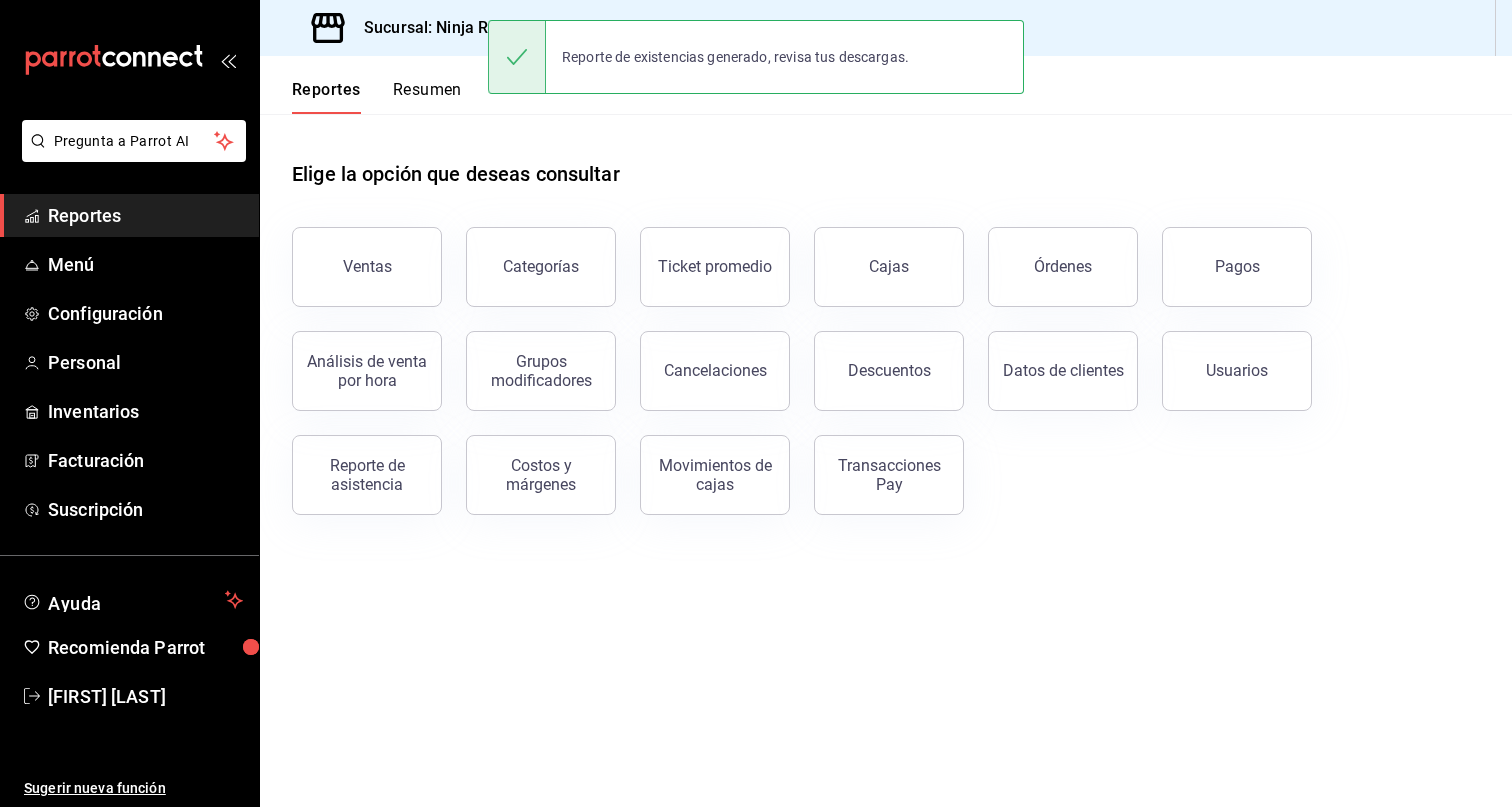 click on "Elige la opción que deseas consultar Ventas Categorías Ticket promedio Cajas Órdenes Pagos Análisis de venta por hora Grupos modificadores Cancelaciones Descuentos Datos de clientes Usuarios Reporte de asistencia Costos y márgenes Movimientos de cajas Transacciones Pay" at bounding box center (886, 460) 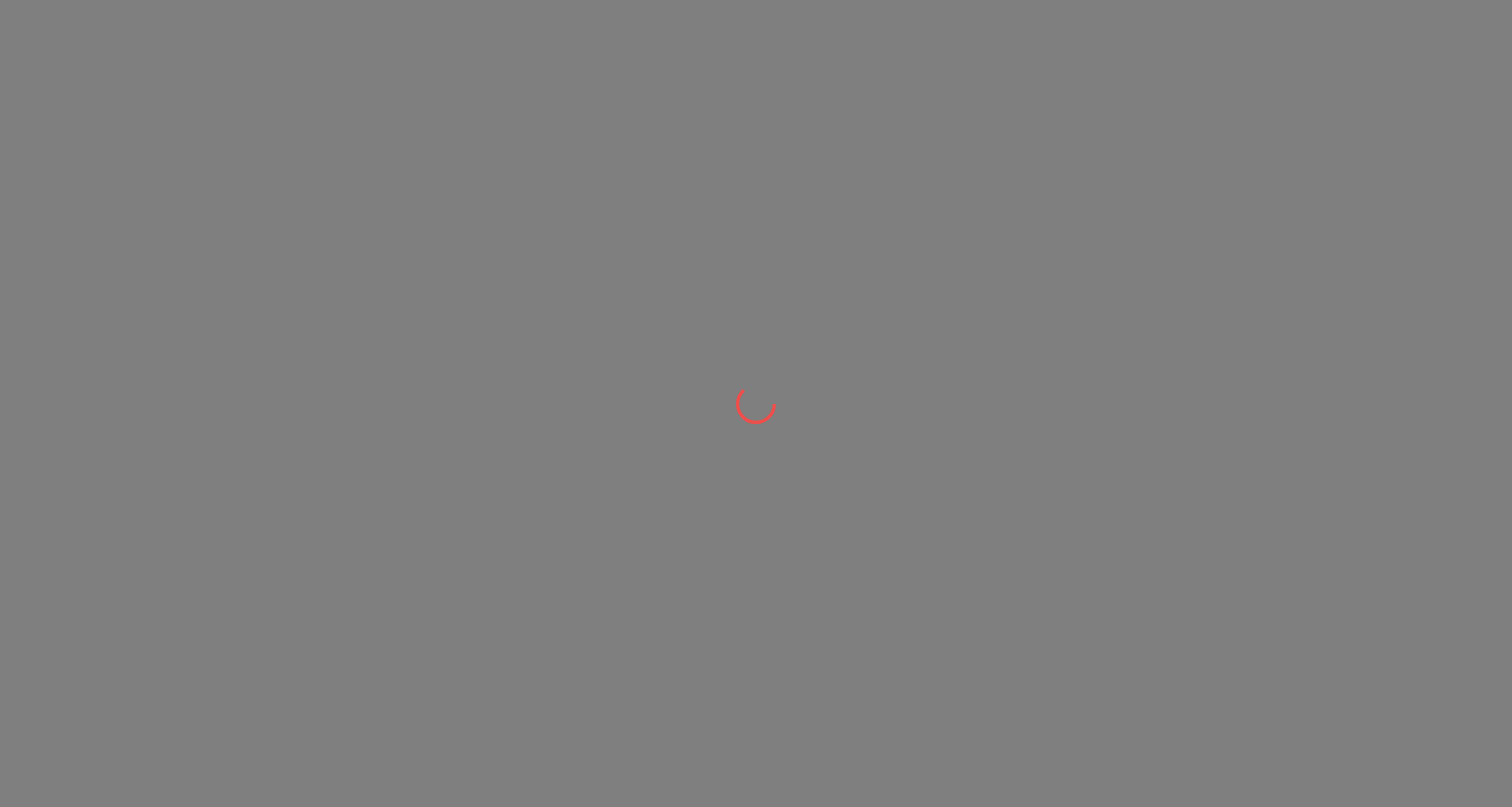 scroll, scrollTop: 0, scrollLeft: 0, axis: both 